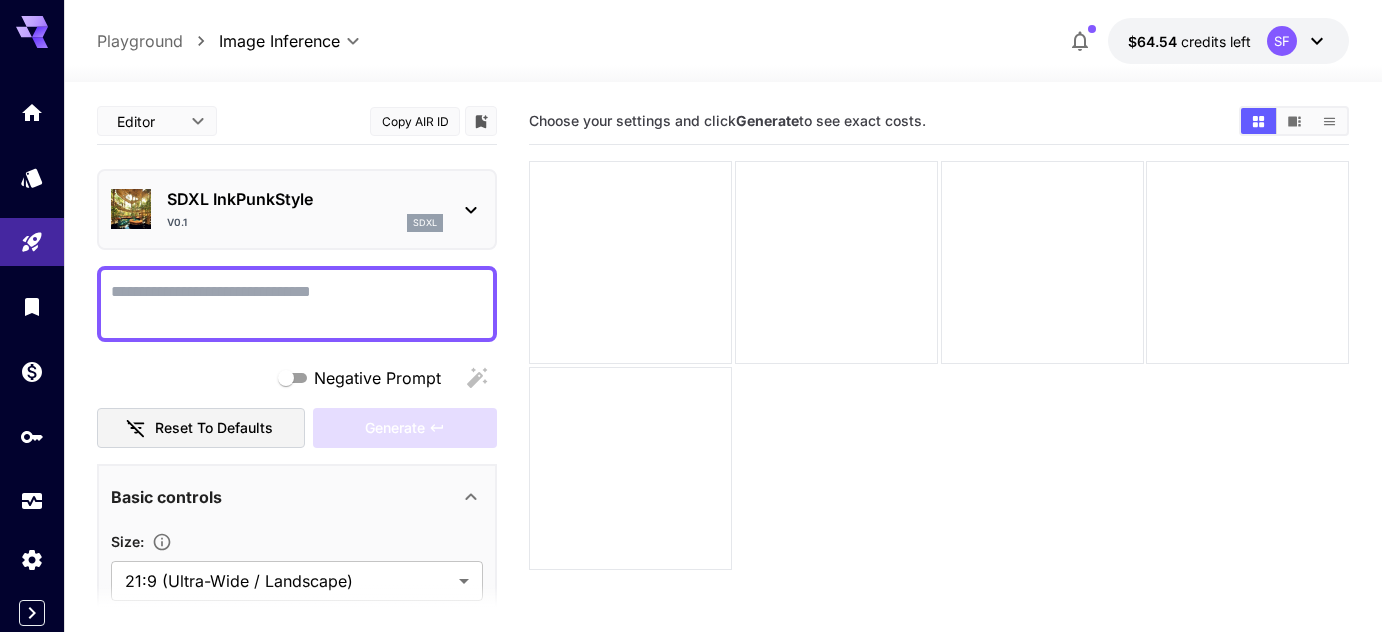 scroll, scrollTop: 0, scrollLeft: 0, axis: both 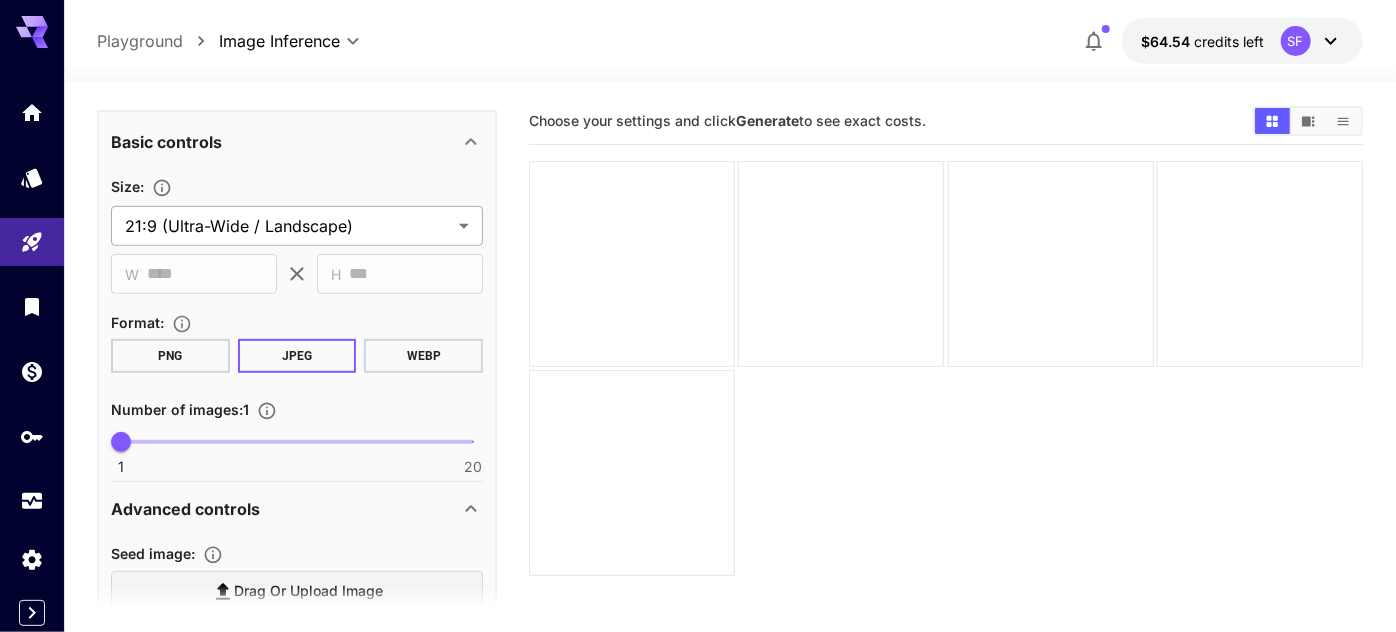 click on "**********" at bounding box center [698, 395] 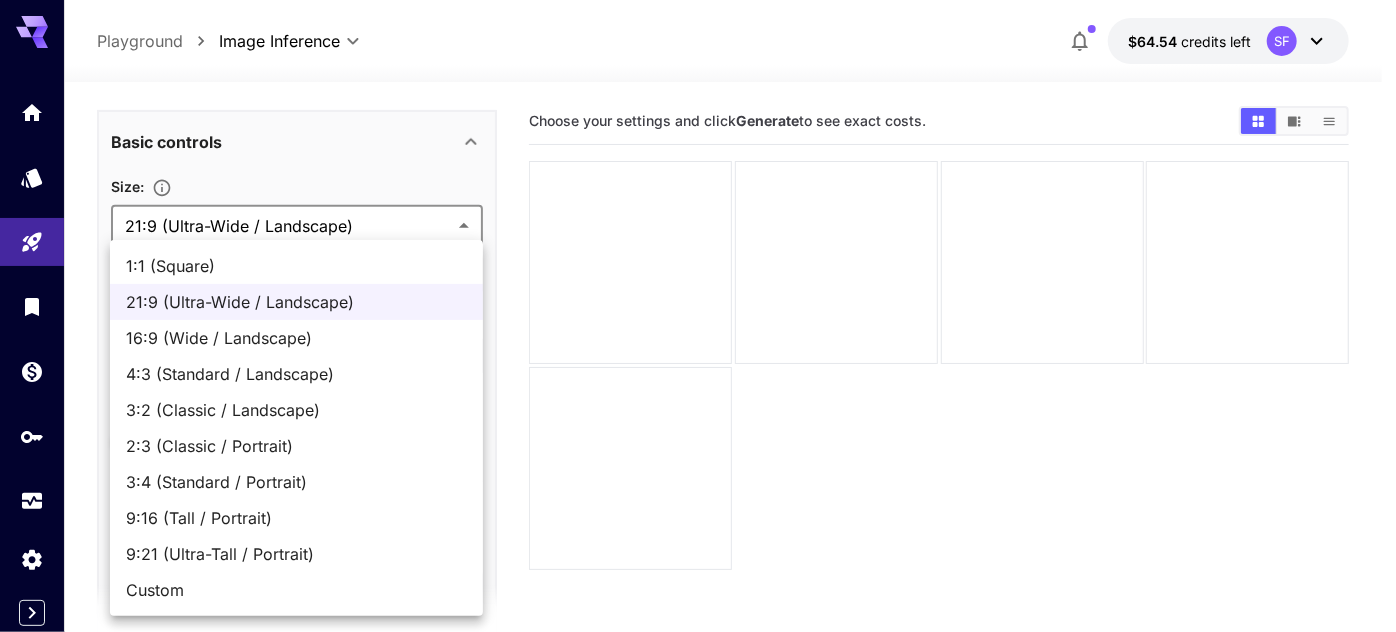 click at bounding box center (698, 316) 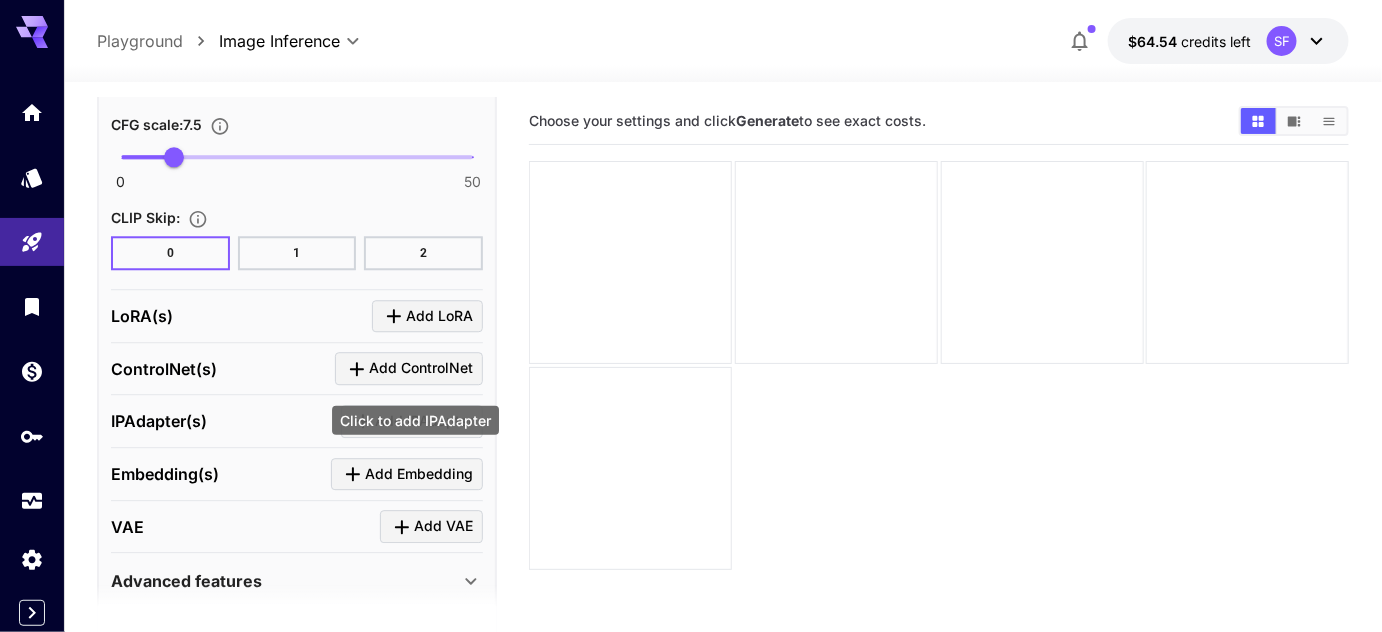 scroll, scrollTop: 1758, scrollLeft: 0, axis: vertical 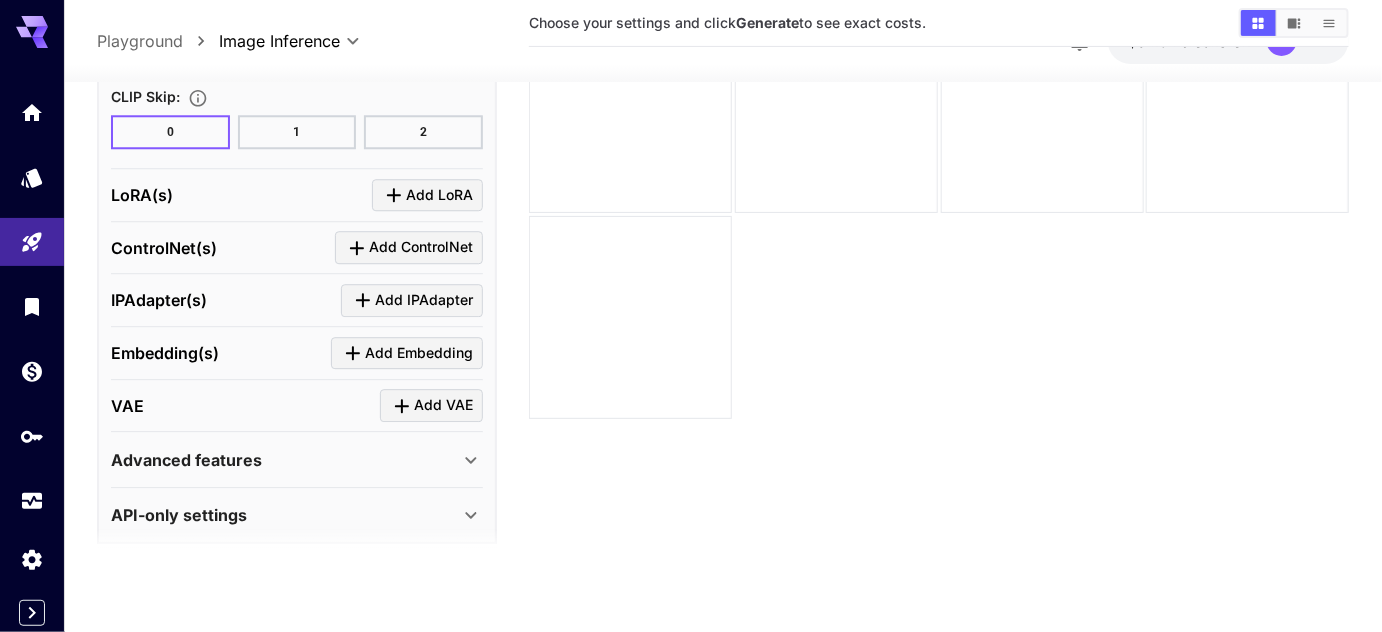 click 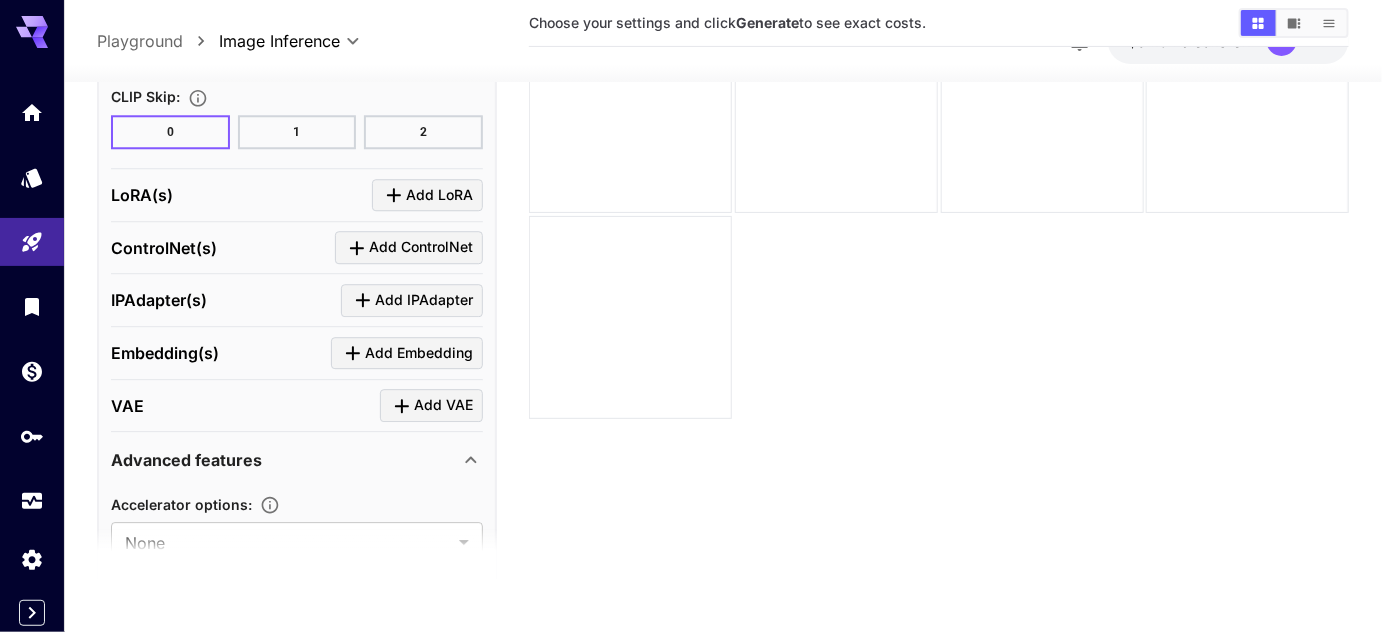 scroll, scrollTop: 1924, scrollLeft: 0, axis: vertical 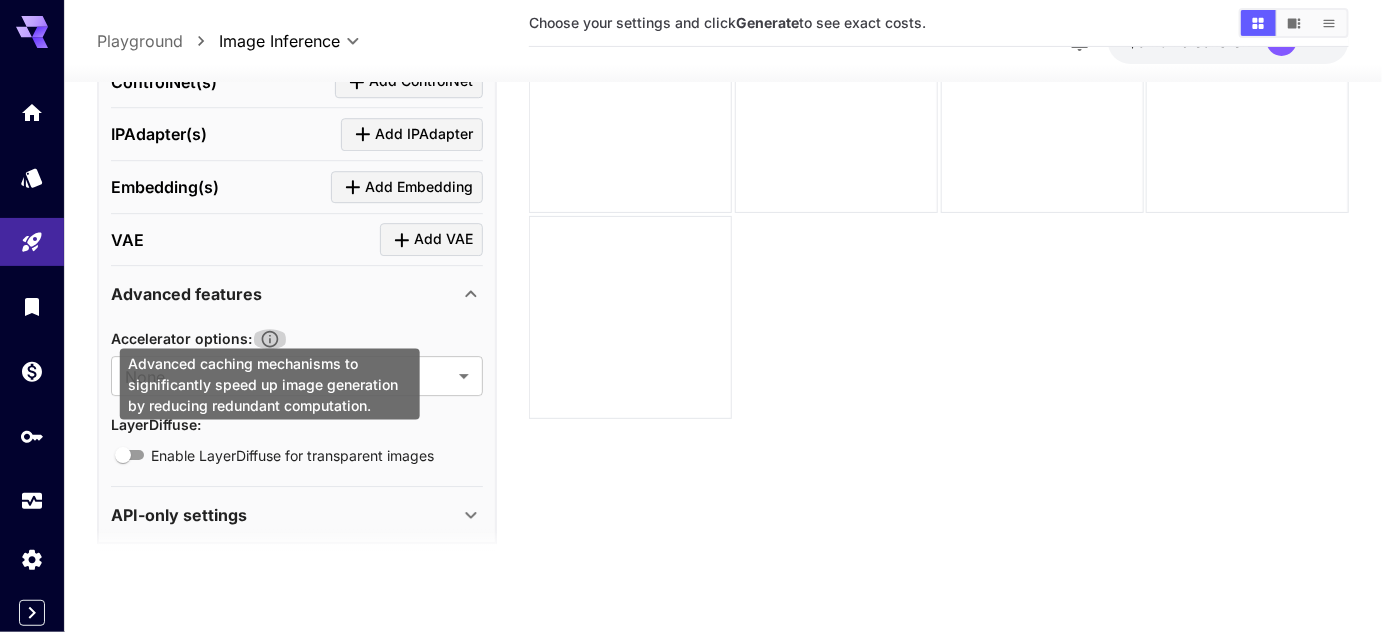 click 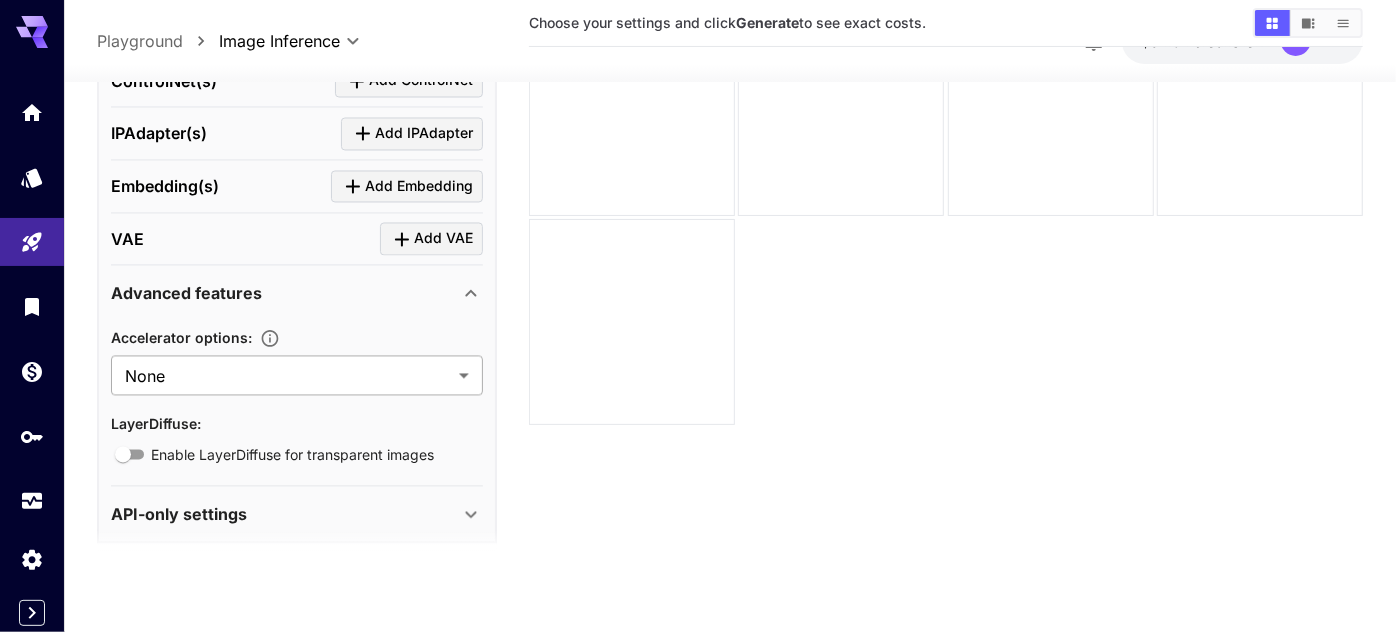 click on "**********" at bounding box center [698, 244] 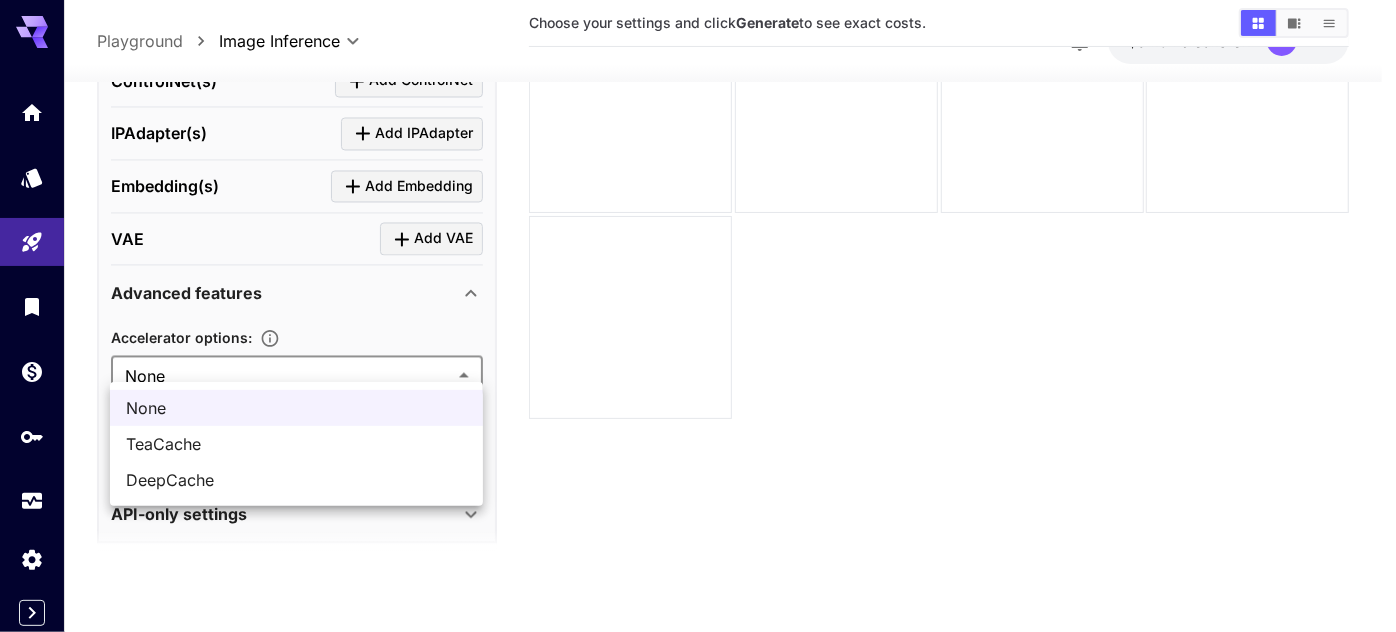 click on "TeaCache" at bounding box center (296, 444) 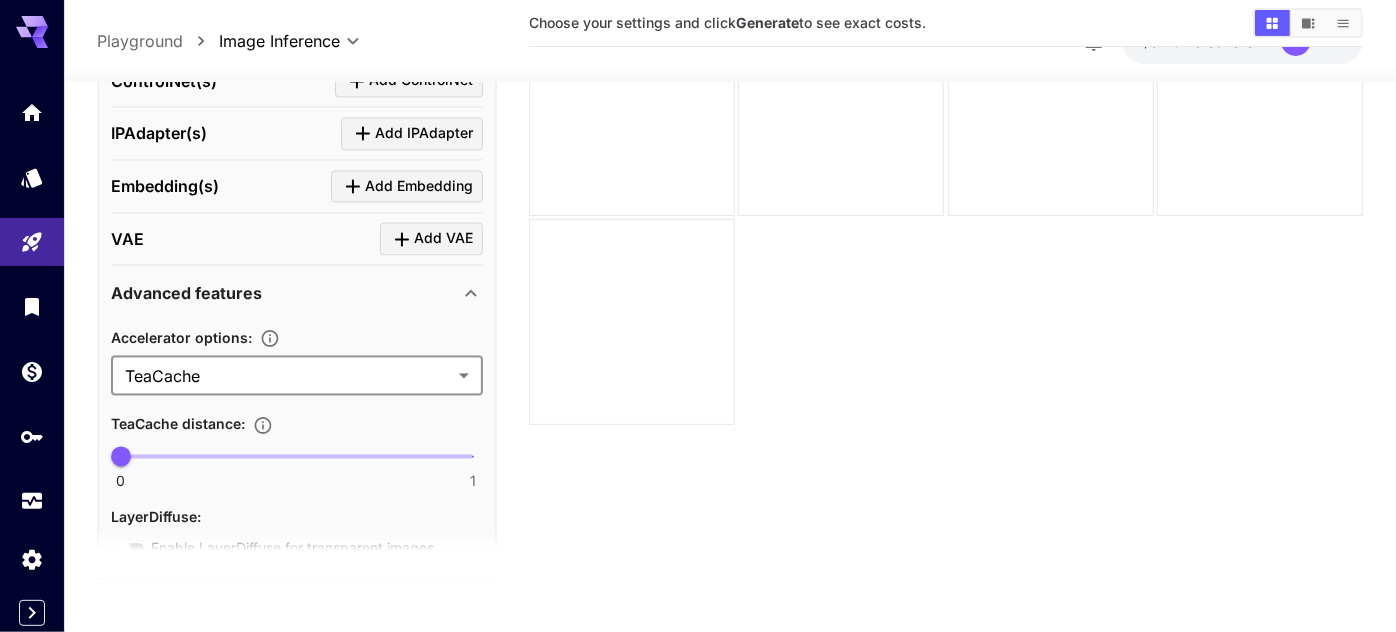 click on "**********" at bounding box center [698, 244] 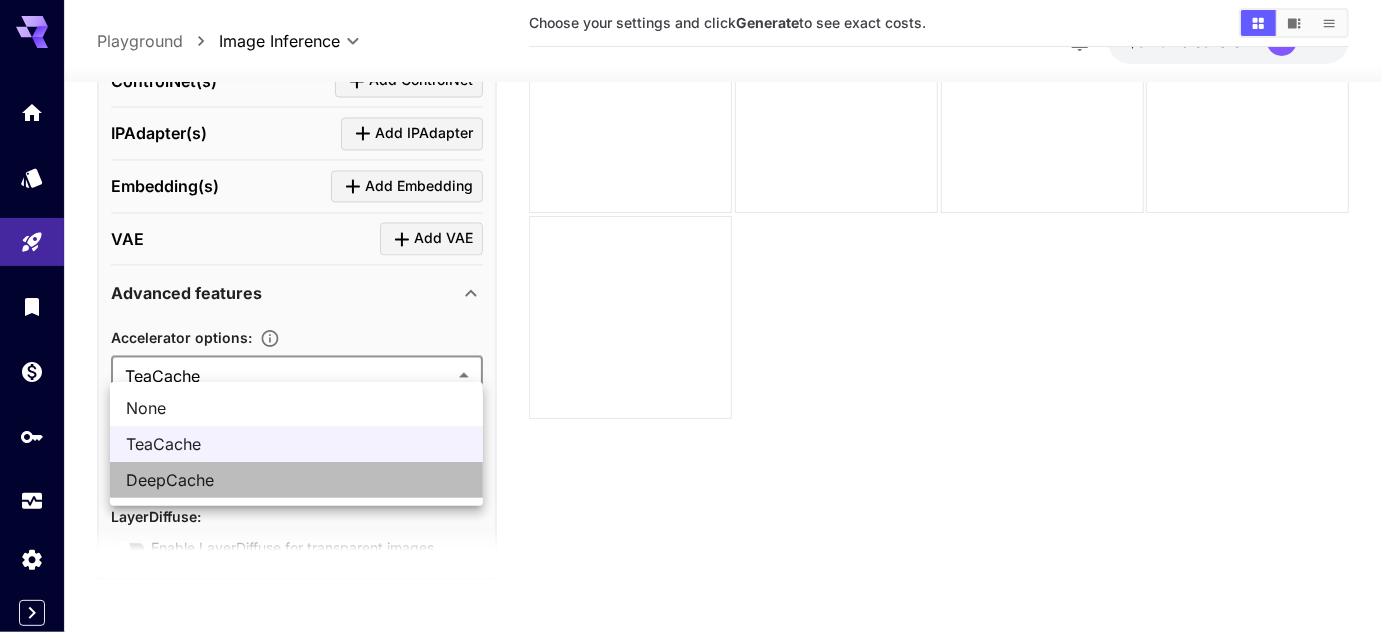 click on "DeepCache" at bounding box center [296, 480] 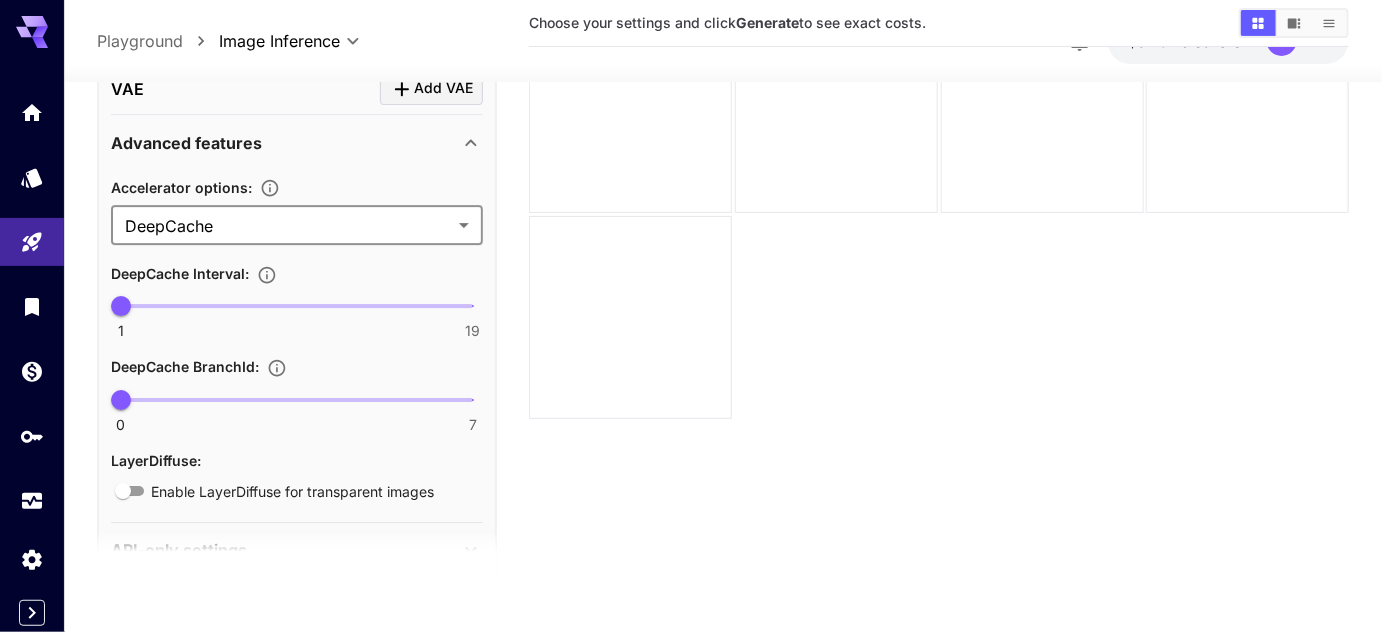 scroll, scrollTop: 2110, scrollLeft: 0, axis: vertical 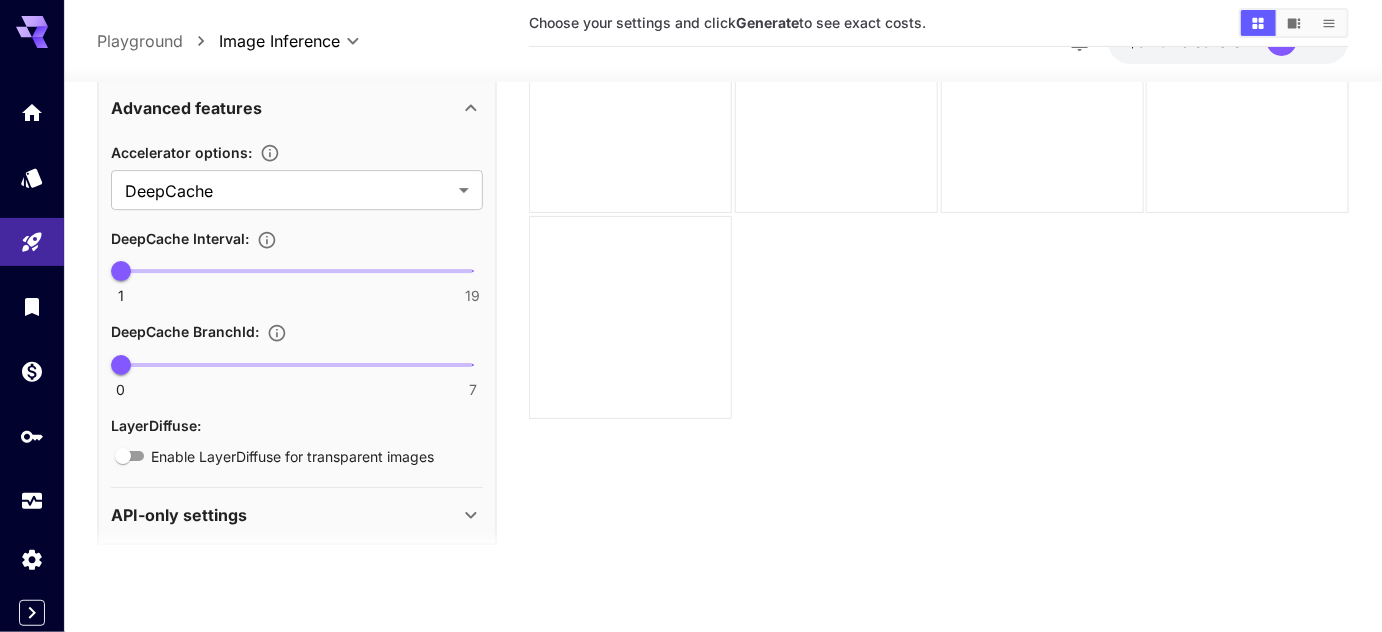 click on "Enable LayerDiffuse for transparent images" at bounding box center [292, 455] 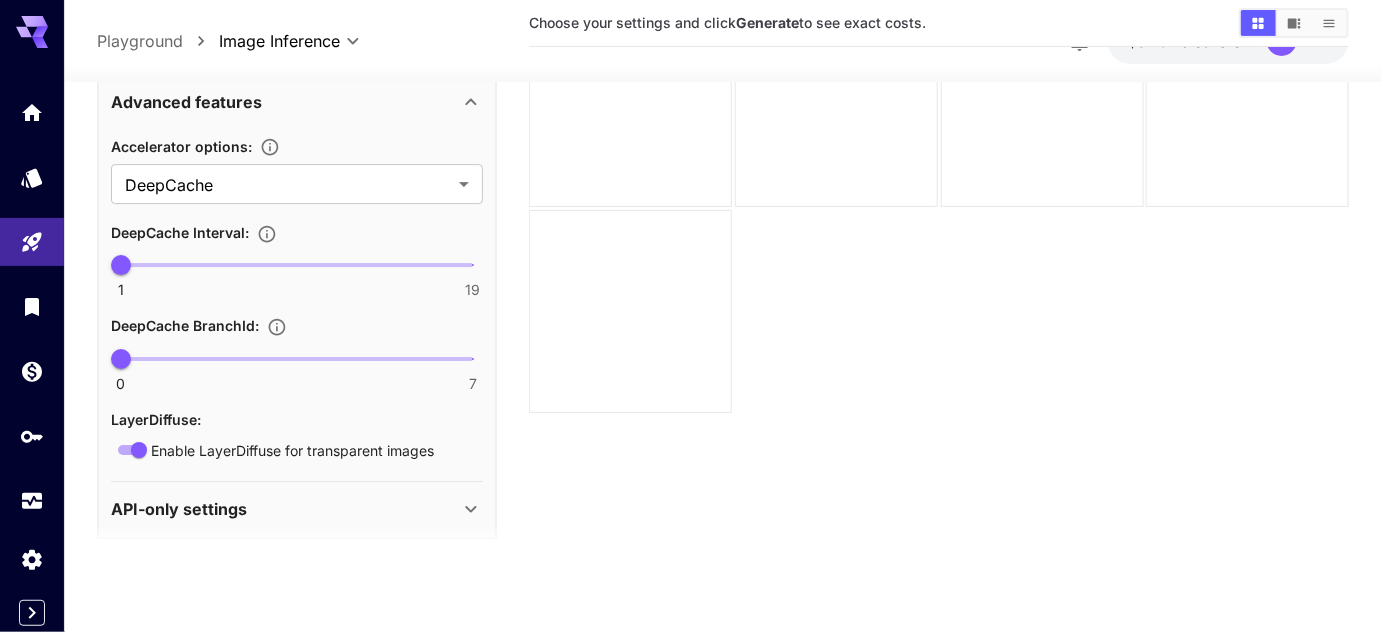 scroll, scrollTop: 157, scrollLeft: 0, axis: vertical 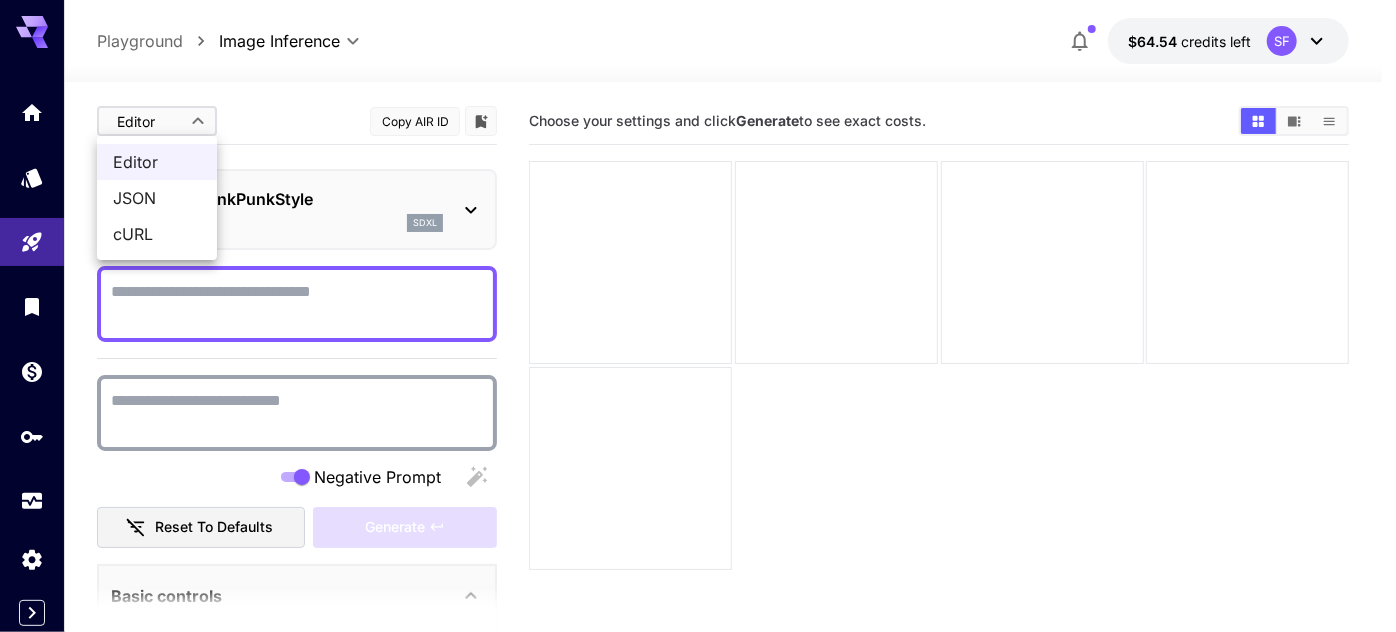 click on "**********" at bounding box center (698, 395) 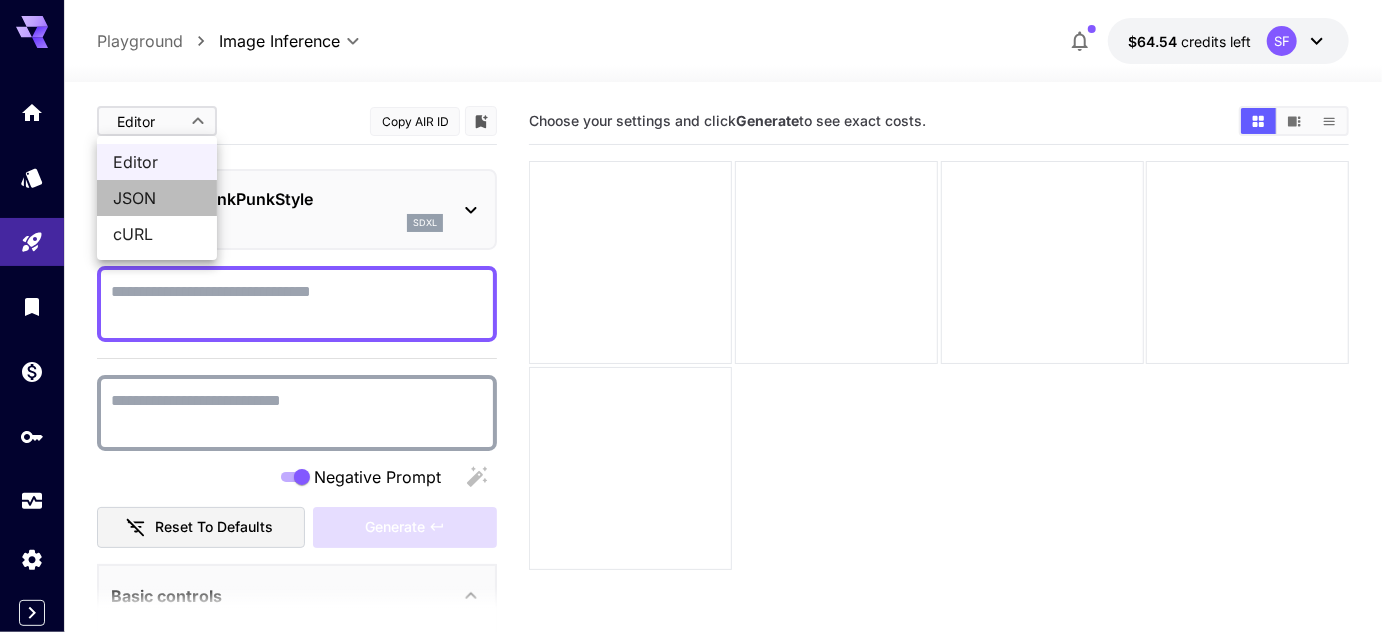 click on "JSON" at bounding box center (157, 198) 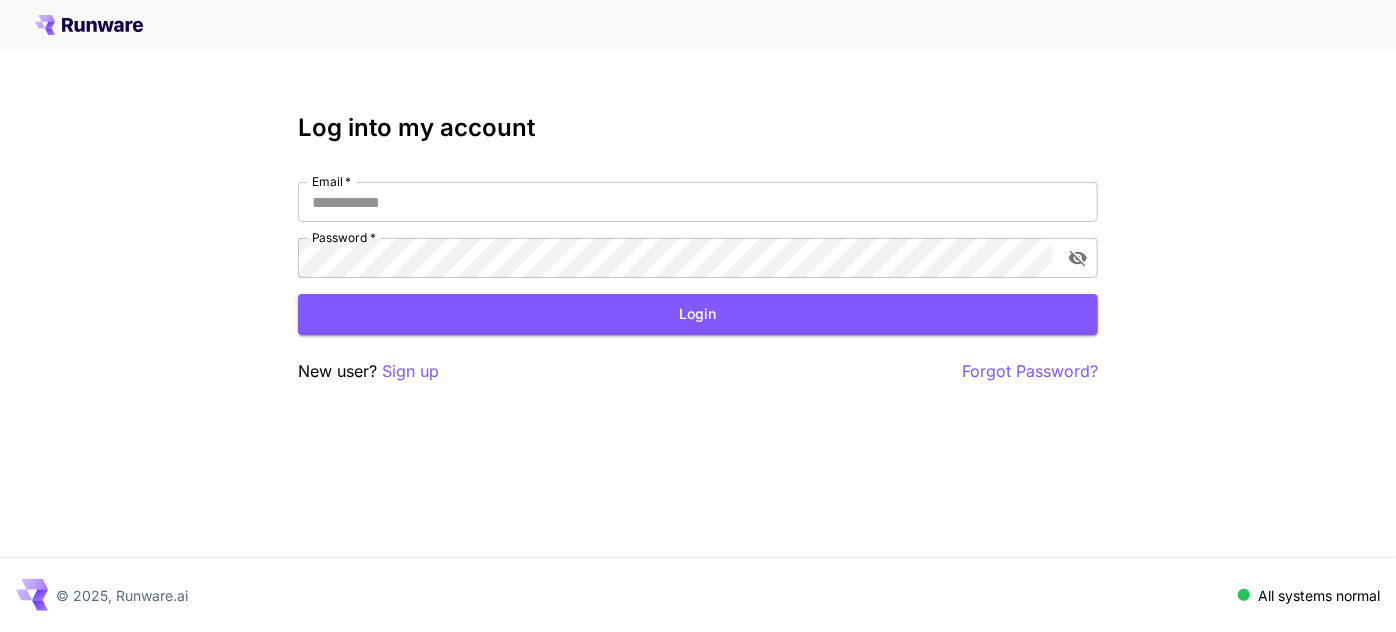 type on "**********" 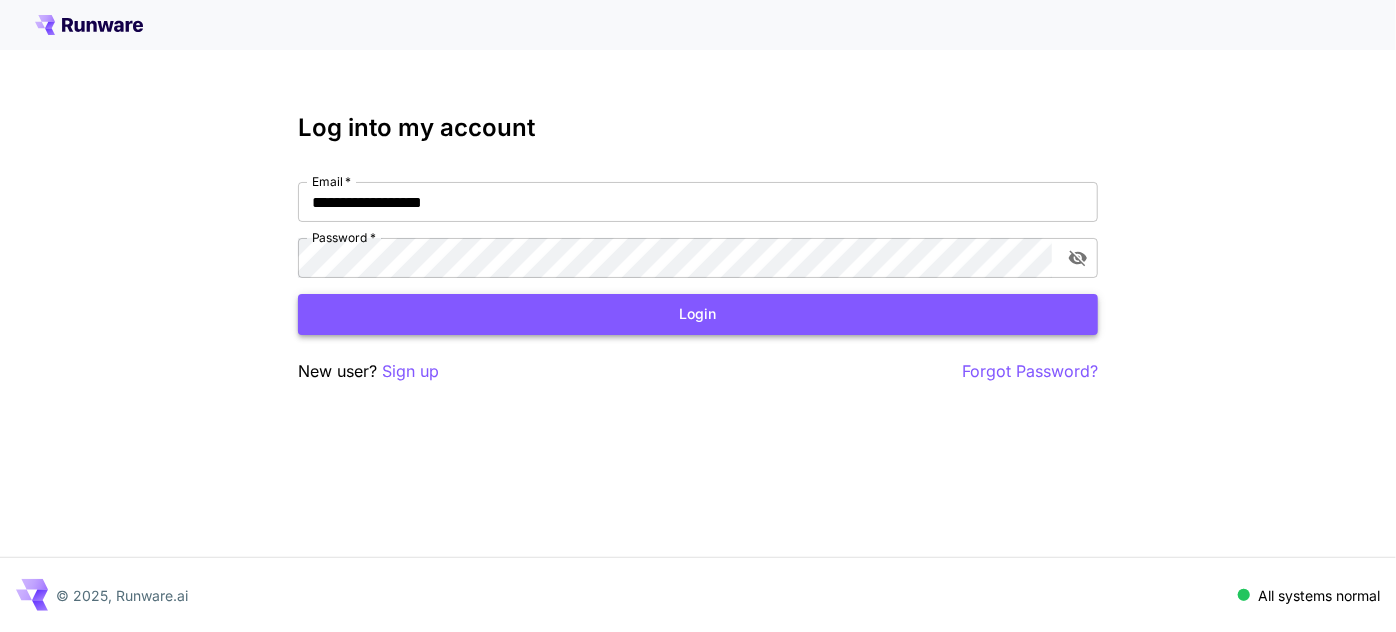 click on "Login" at bounding box center (698, 314) 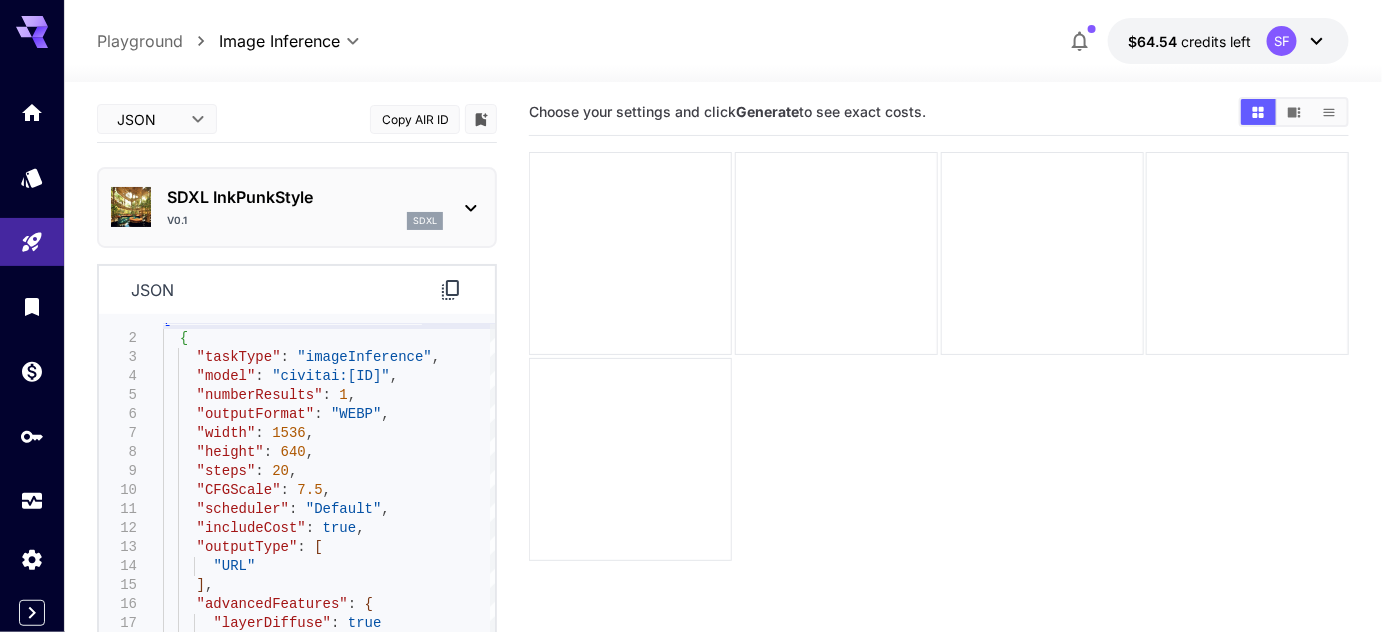 scroll, scrollTop: 0, scrollLeft: 0, axis: both 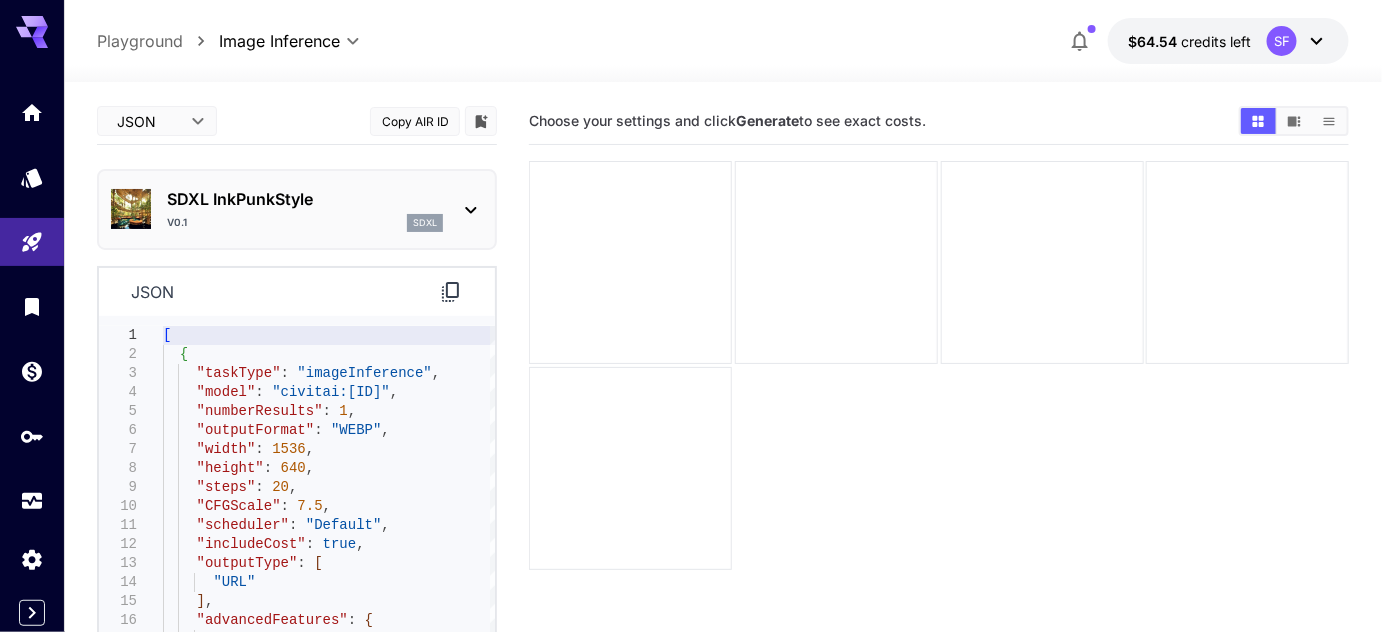 click on "SDXL InkPunkStyle" at bounding box center [305, 199] 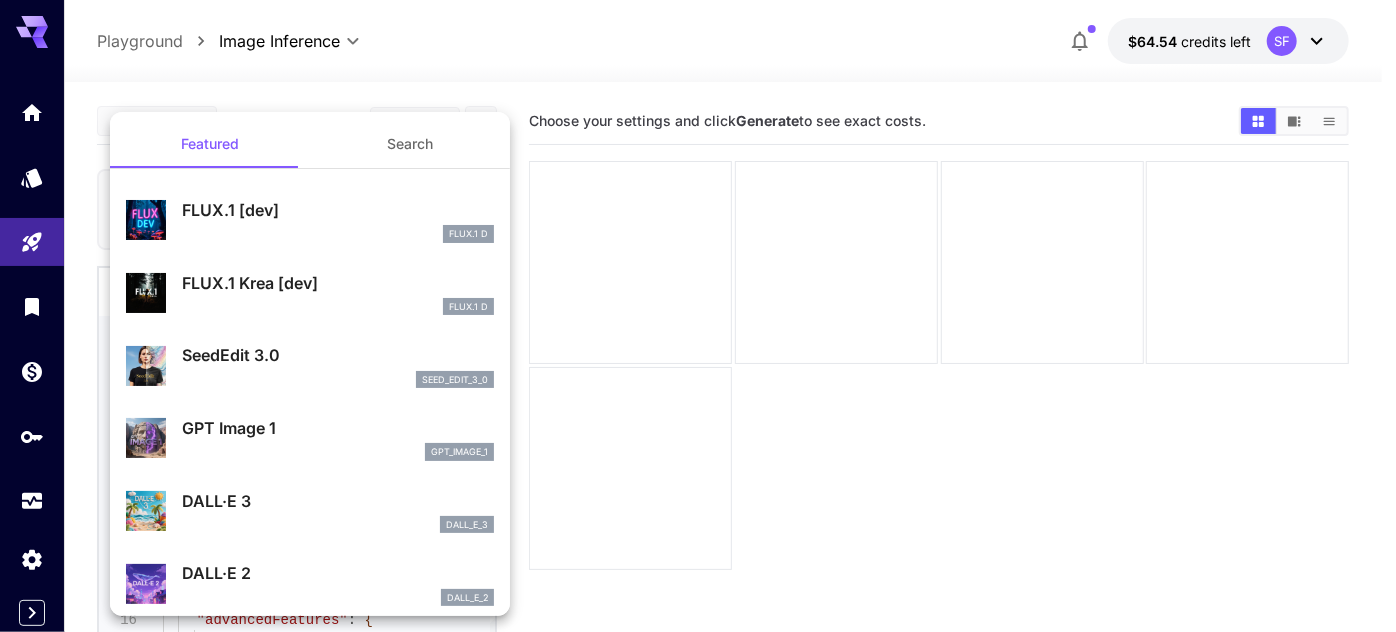 click at bounding box center [698, 316] 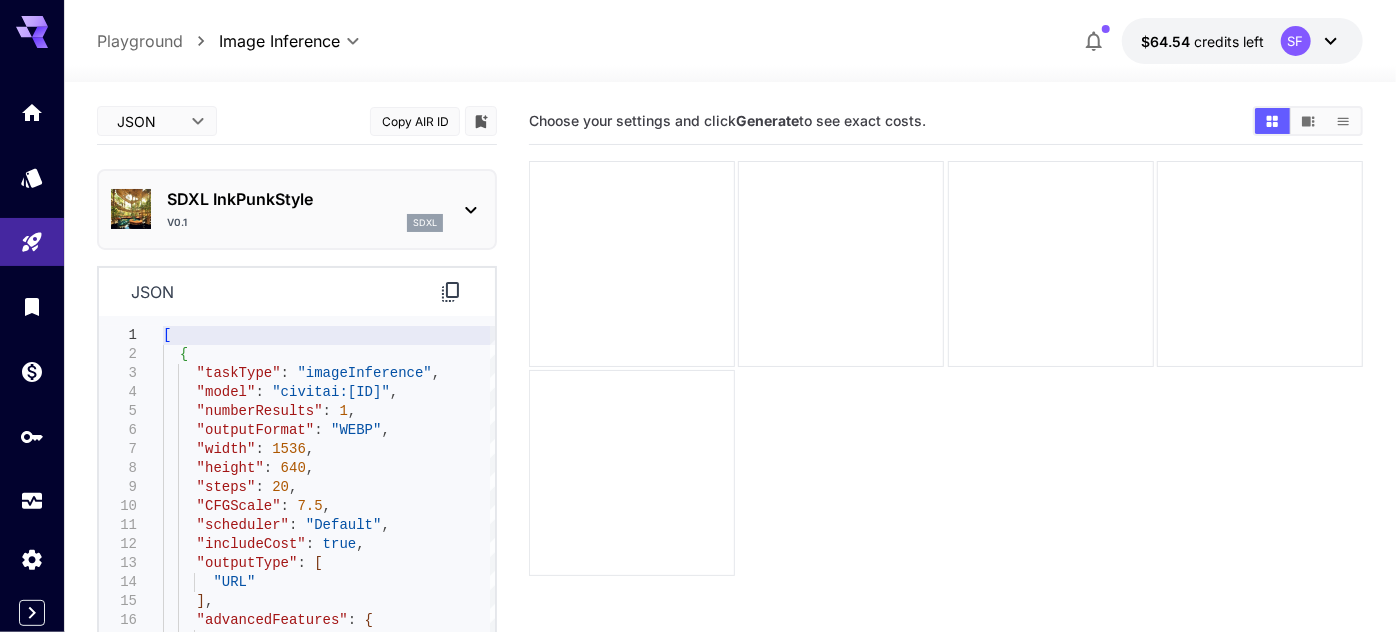 click on "**********" at bounding box center (698, 395) 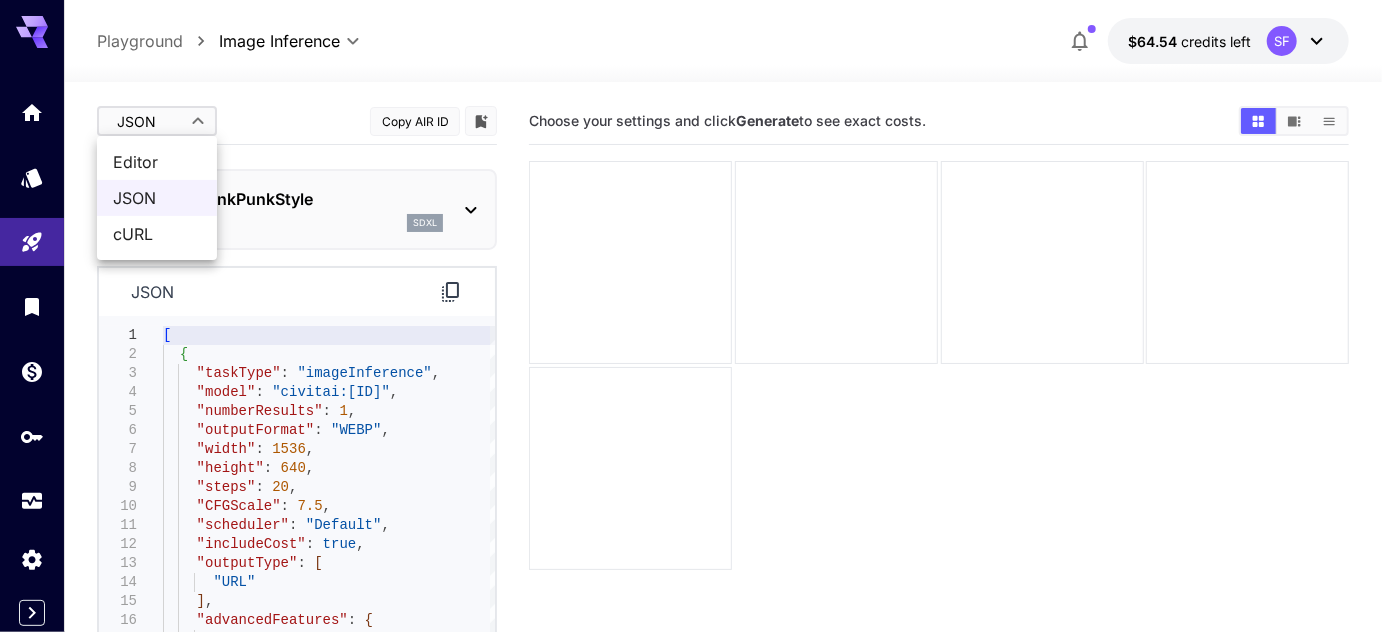 click on "Editor" at bounding box center (157, 162) 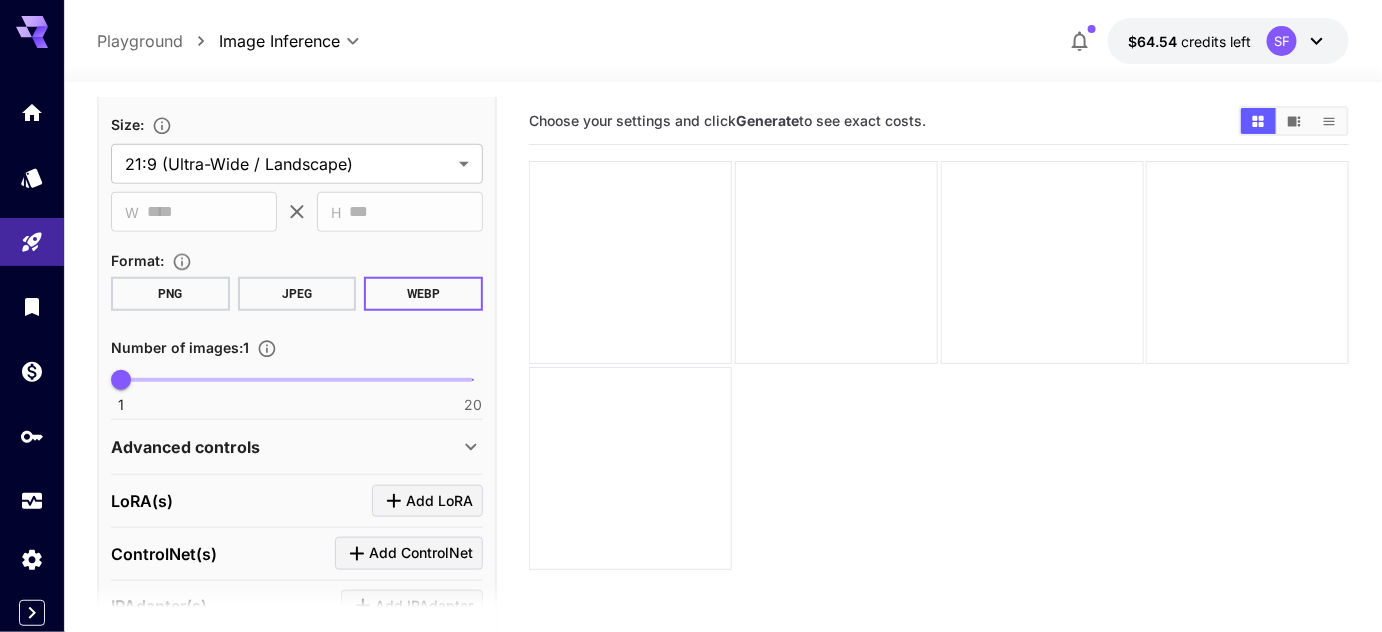 scroll, scrollTop: 605, scrollLeft: 0, axis: vertical 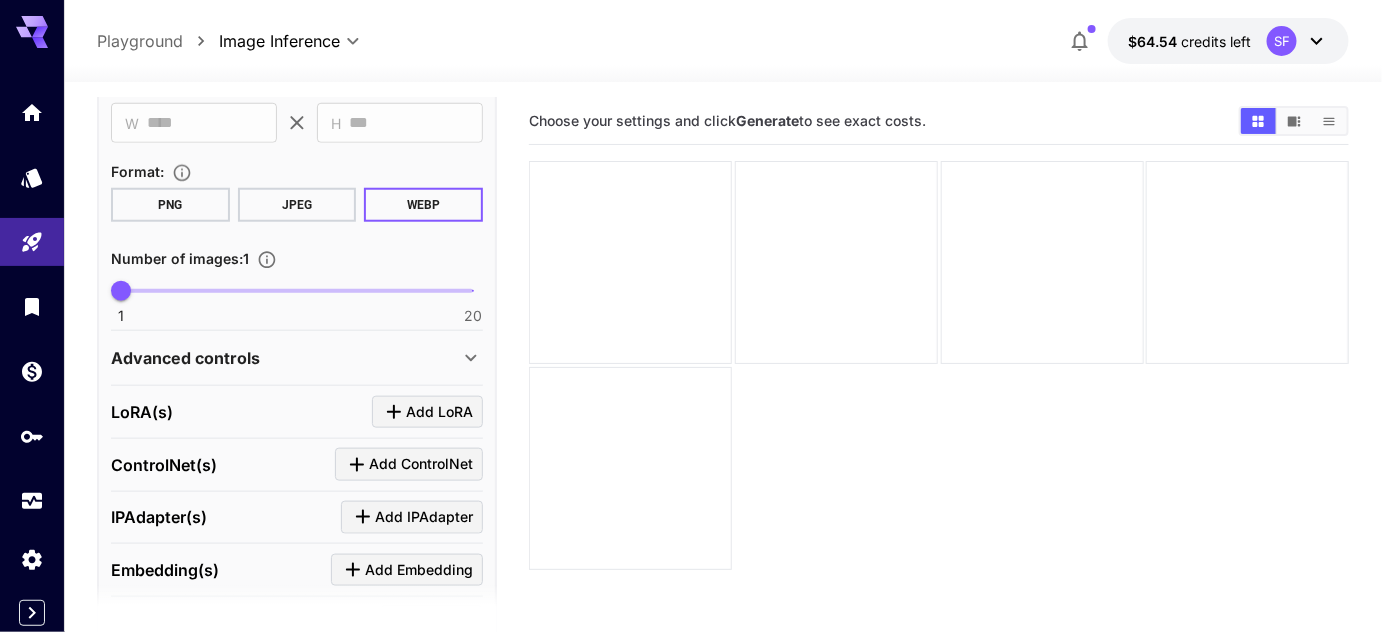 click on "JPEG" at bounding box center [297, 205] 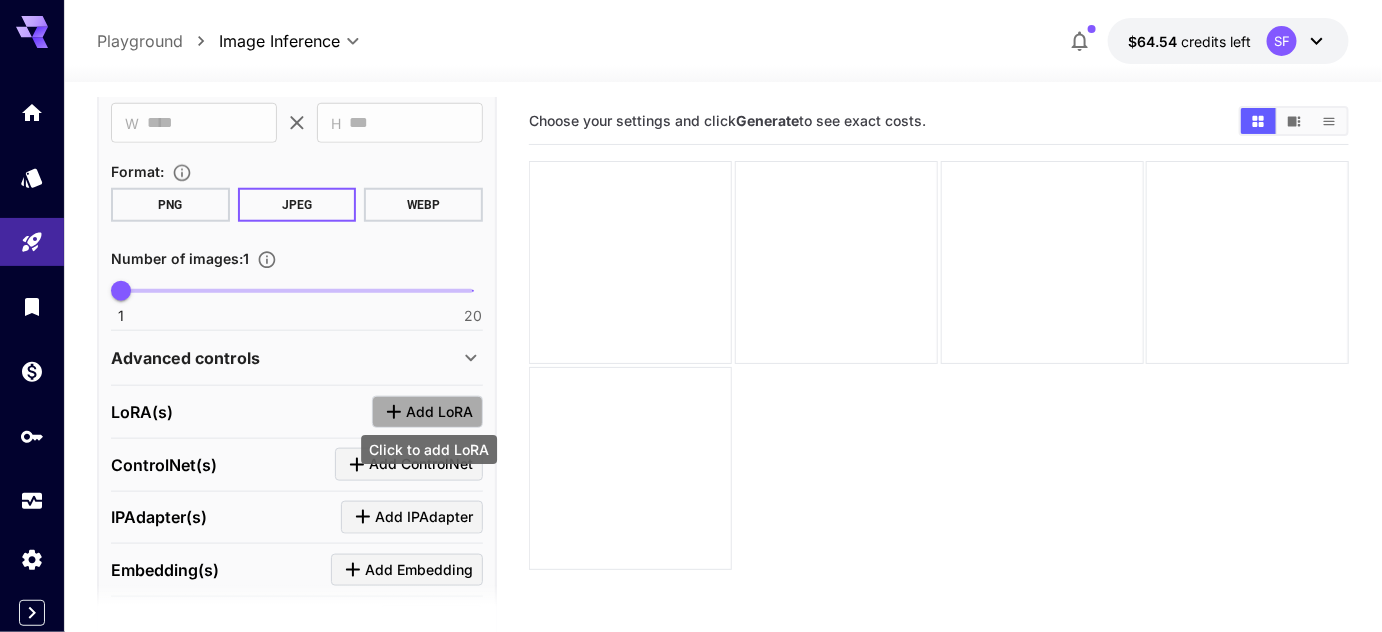 click 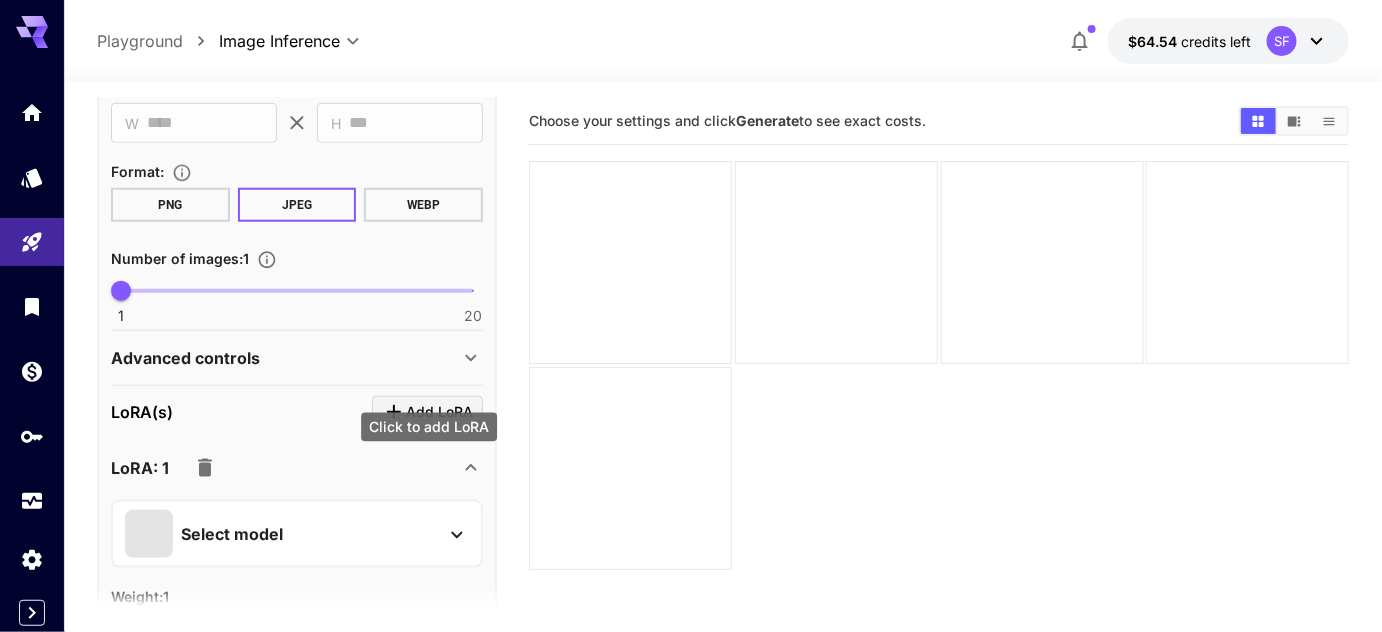 scroll, scrollTop: 909, scrollLeft: 0, axis: vertical 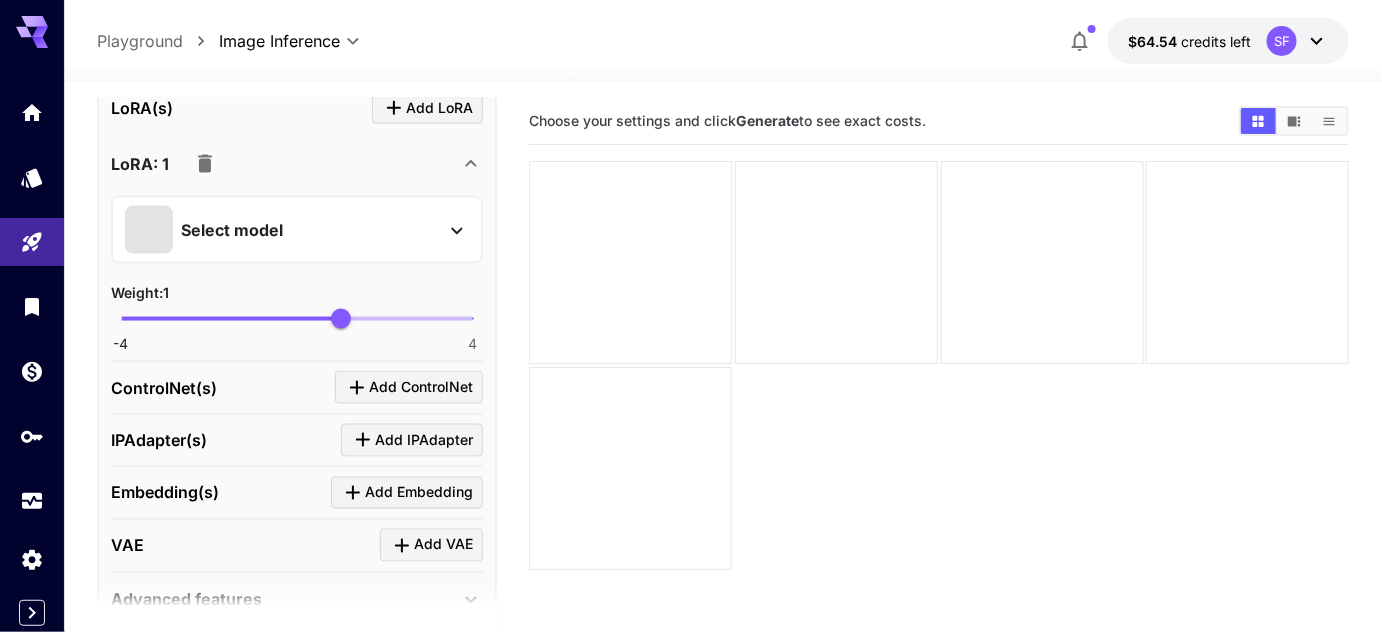 click on "Select model" at bounding box center (281, 230) 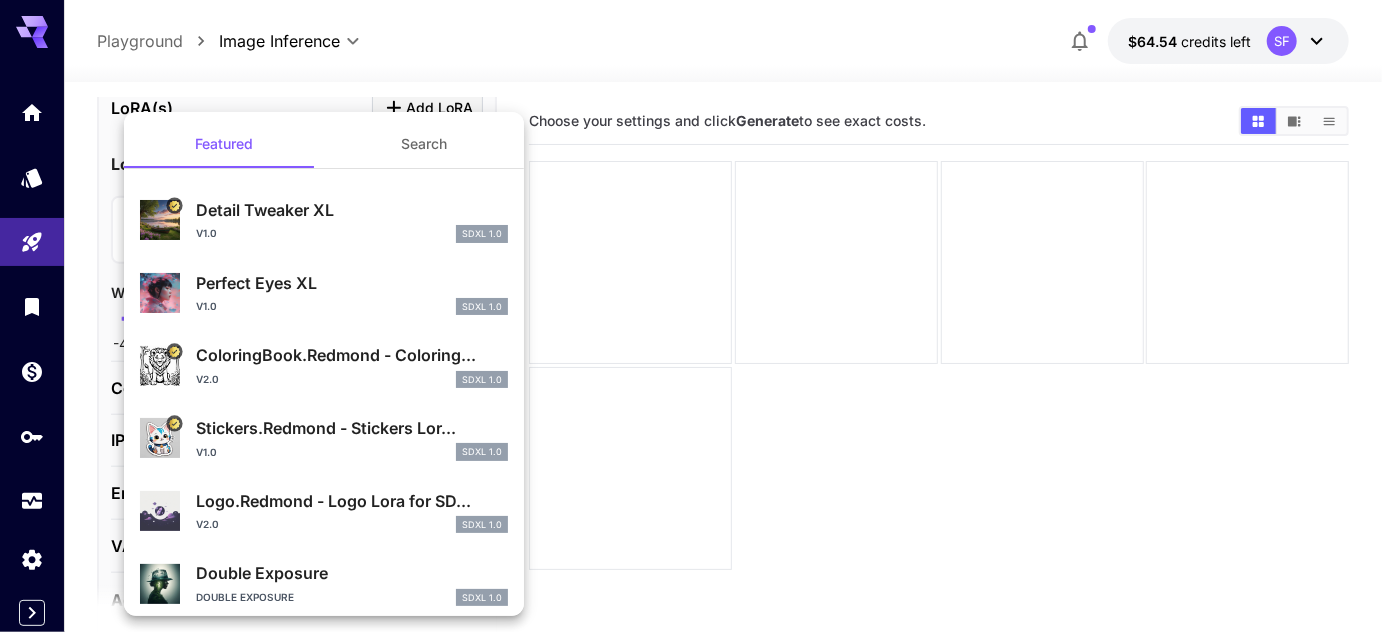 click on "v1.0 SDXL 1.0" at bounding box center [352, 234] 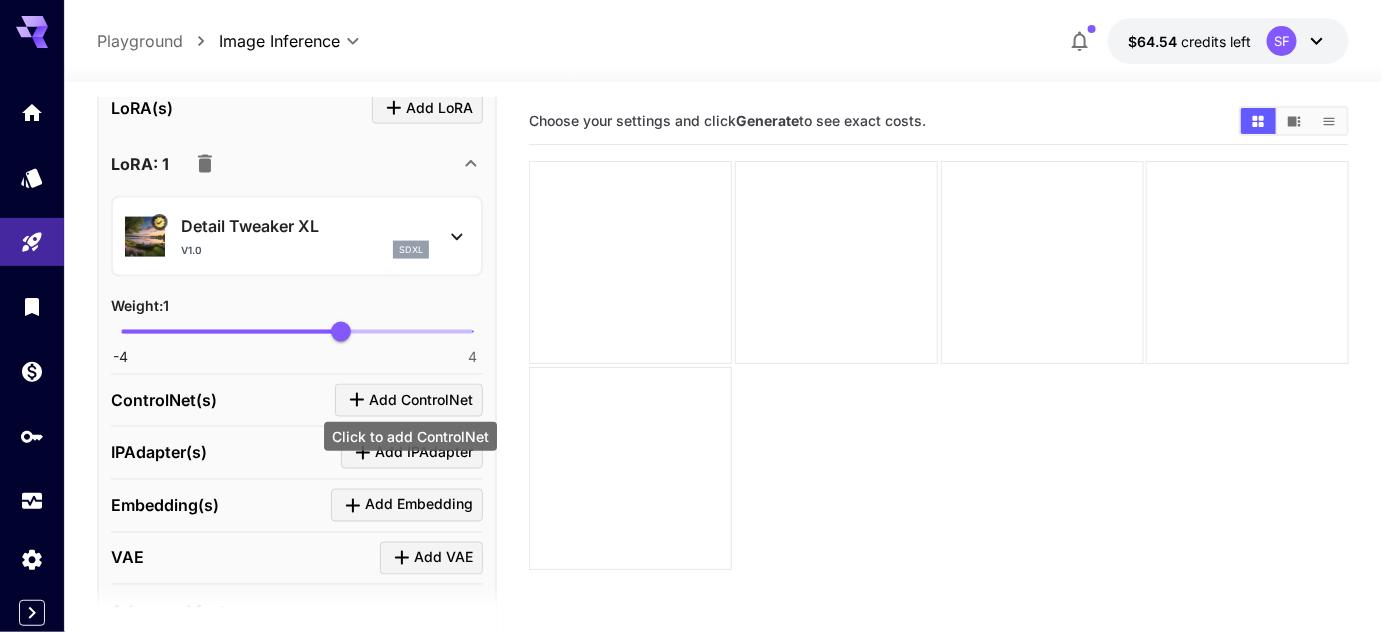 click on "Add ControlNet" at bounding box center (421, 400) 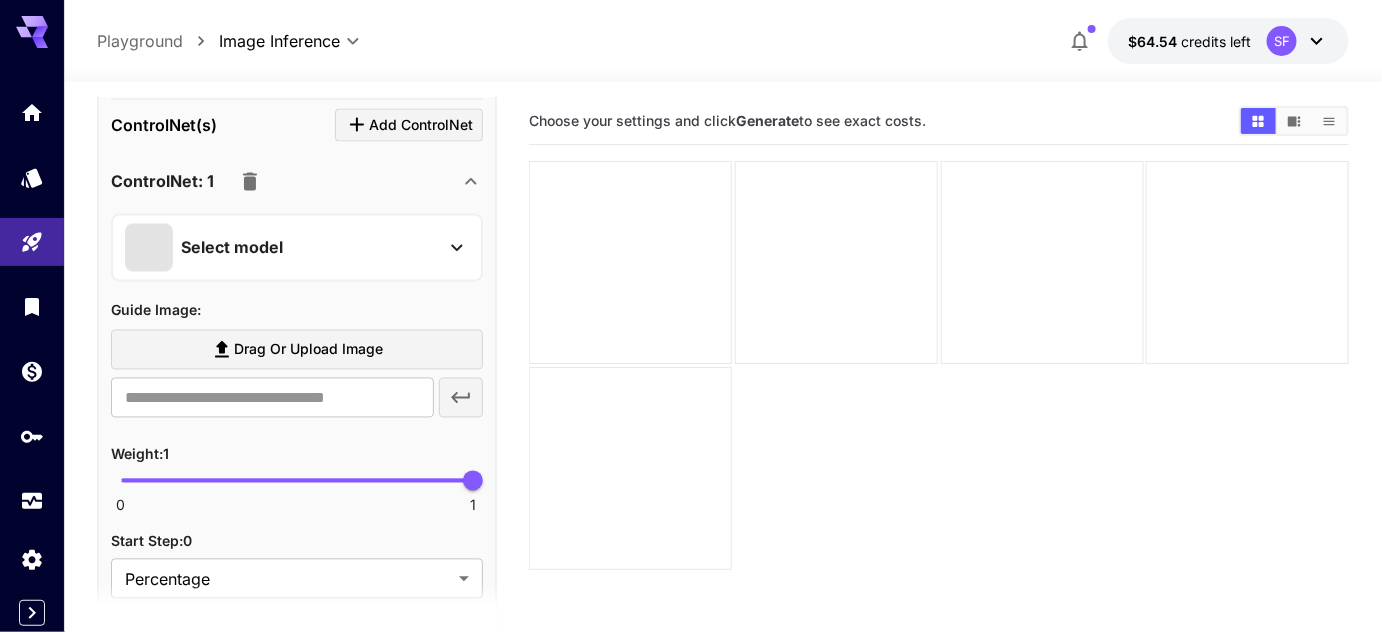 scroll, scrollTop: 1212, scrollLeft: 0, axis: vertical 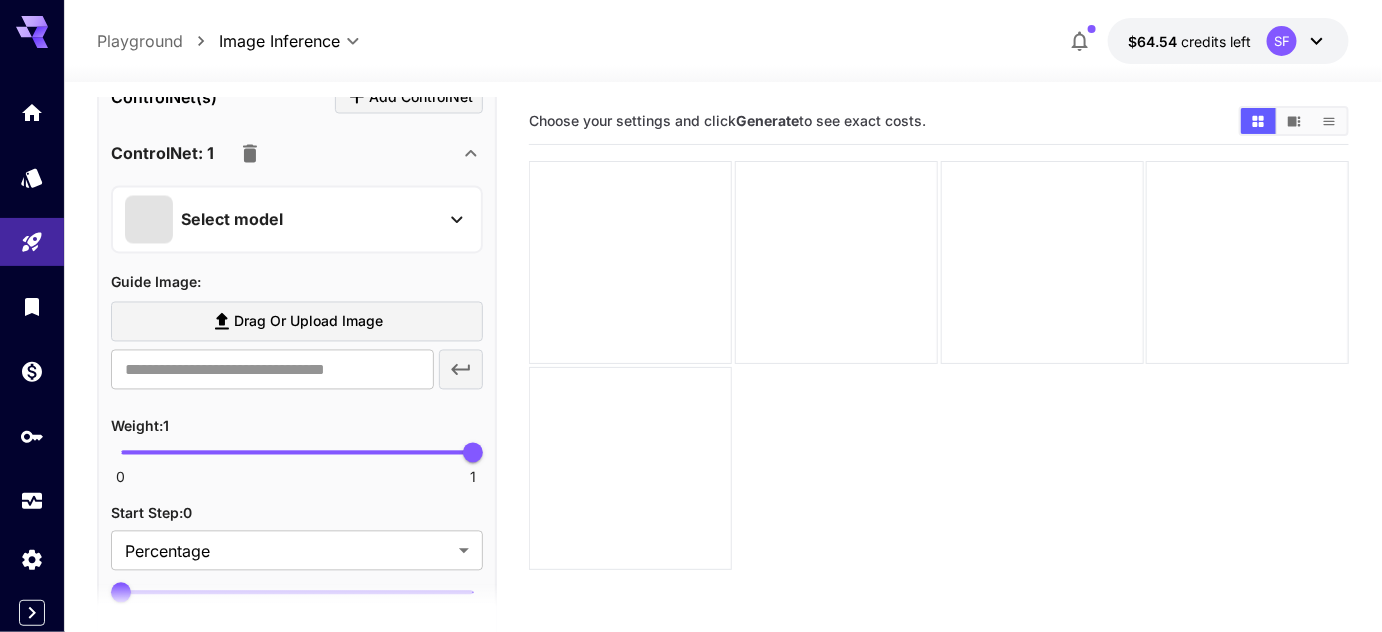 click on "Select model" at bounding box center (232, 220) 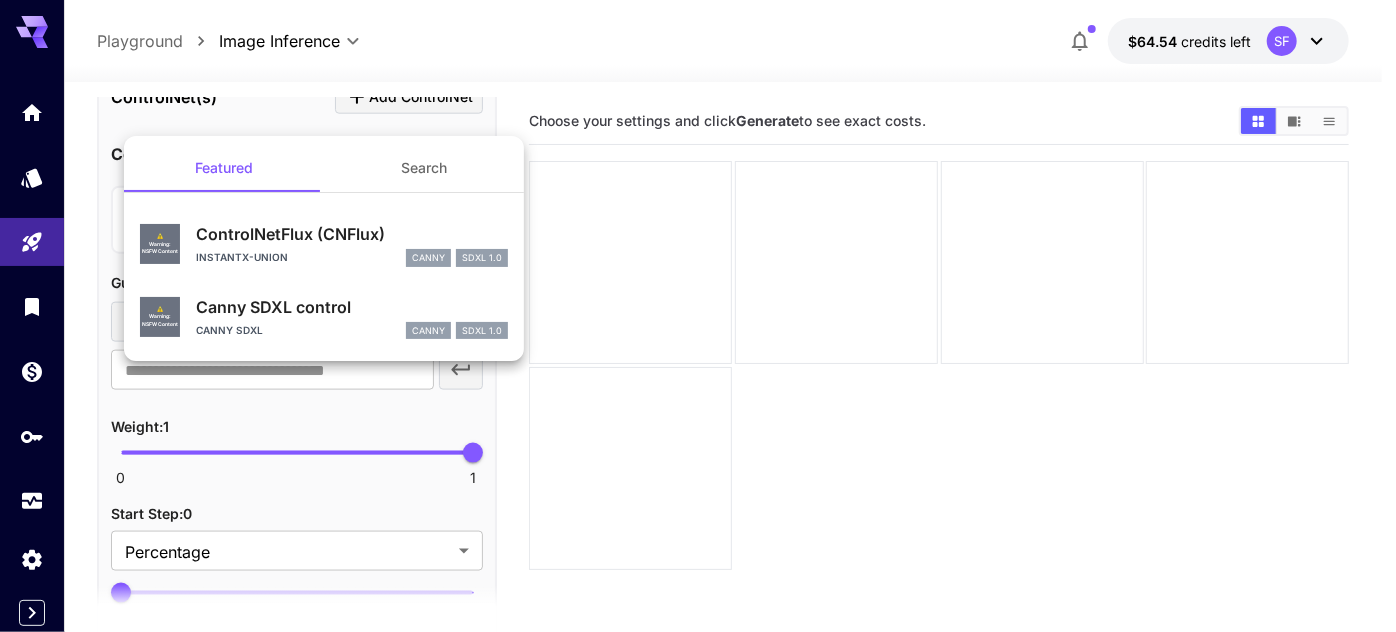 click on "ControlNetFlux (CNFlux) instantx-union canny SDXL 1.0" at bounding box center (352, 244) 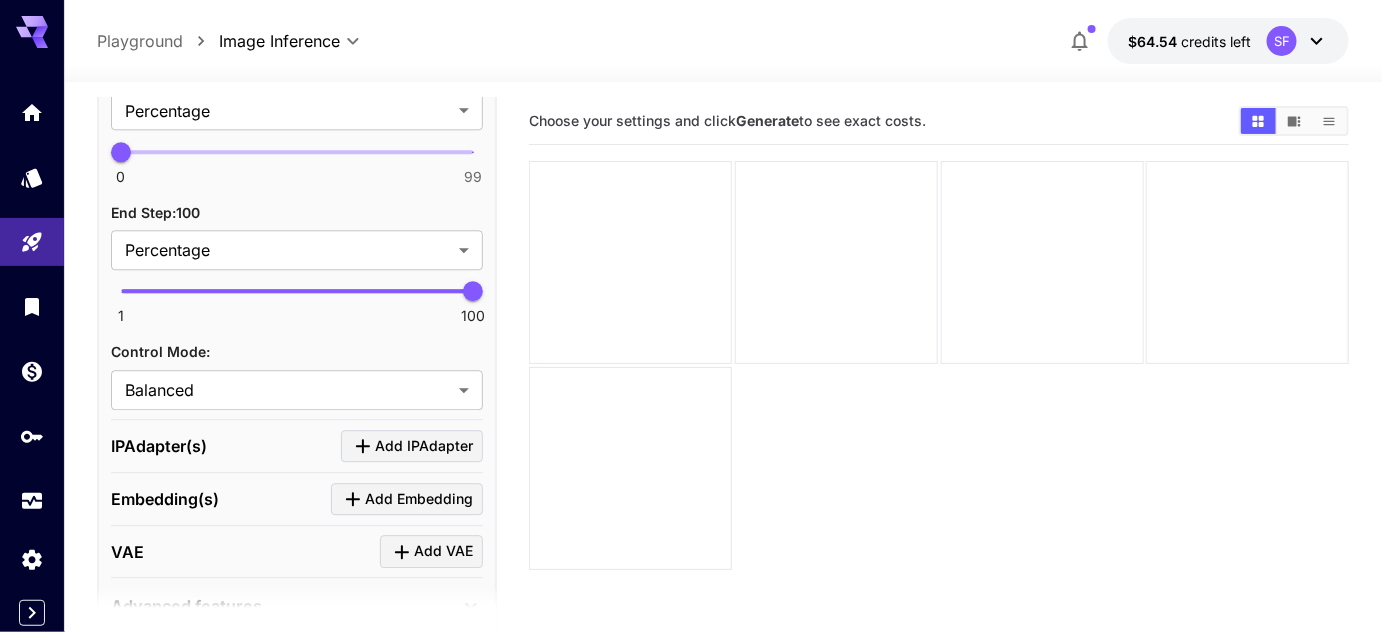 scroll, scrollTop: 1755, scrollLeft: 0, axis: vertical 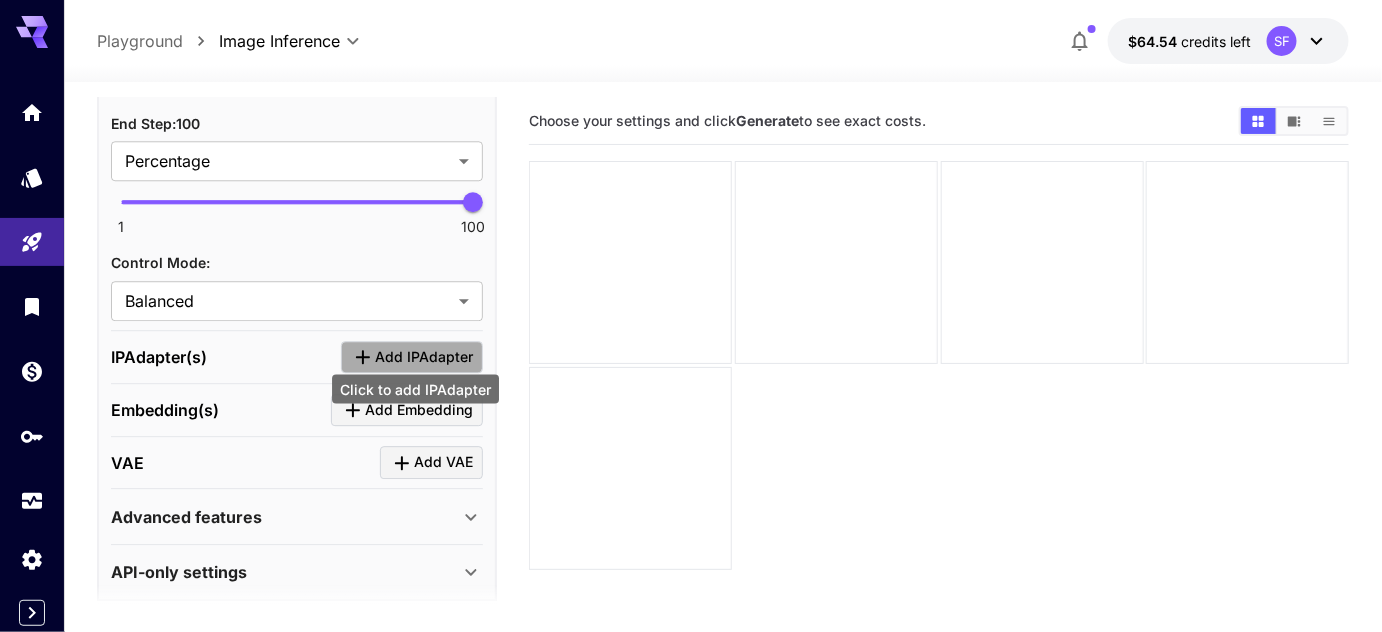 click on "Add IPAdapter" at bounding box center (424, 357) 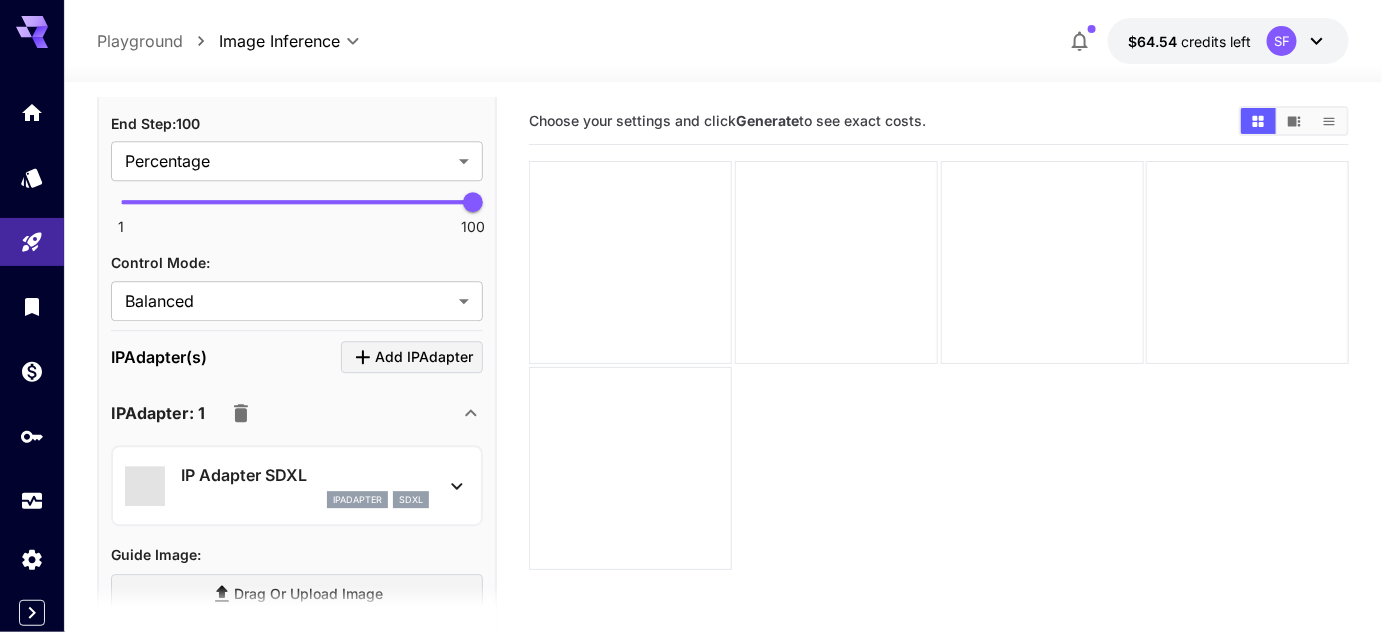 click on "IP Adapter SDXL" at bounding box center [305, 475] 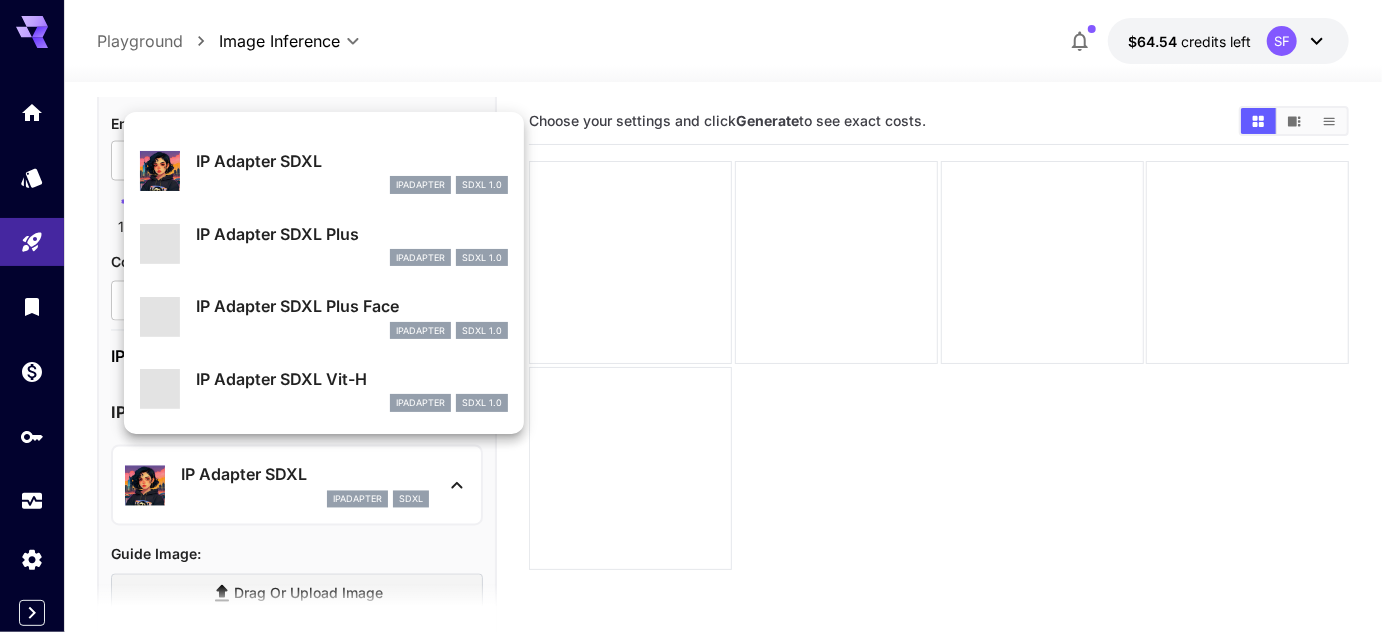 click on "IP Adapter SDXL" at bounding box center [352, 161] 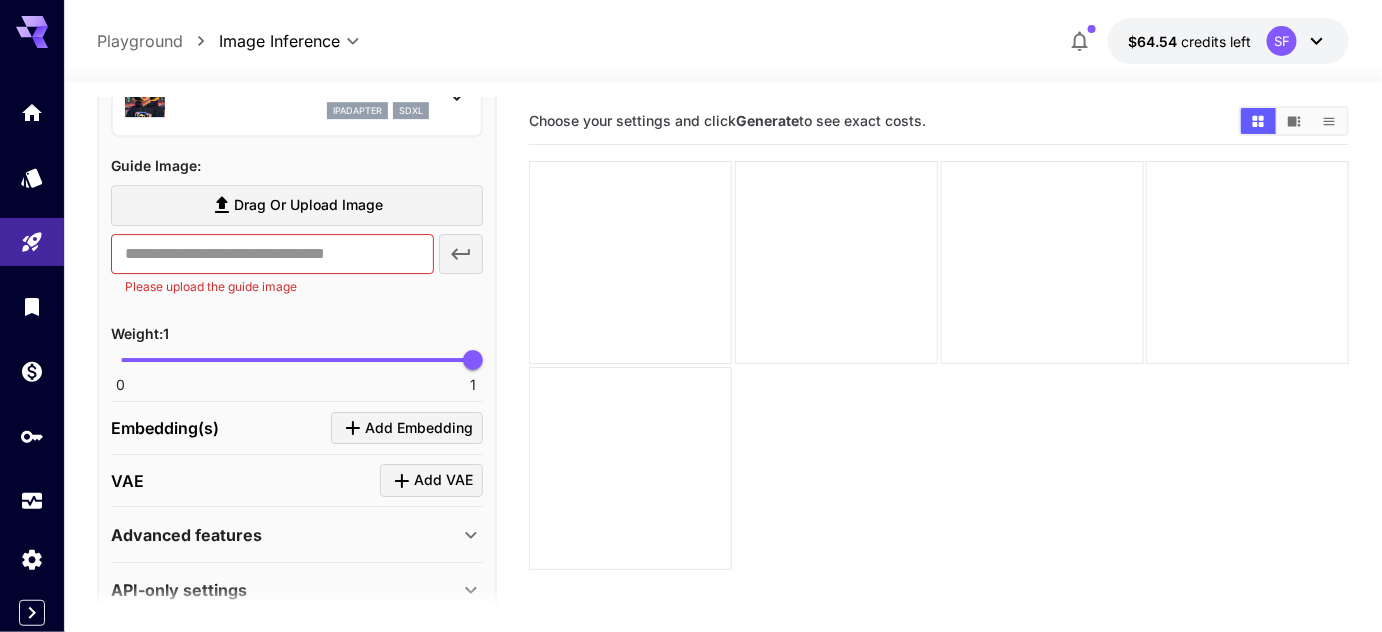 scroll, scrollTop: 2160, scrollLeft: 0, axis: vertical 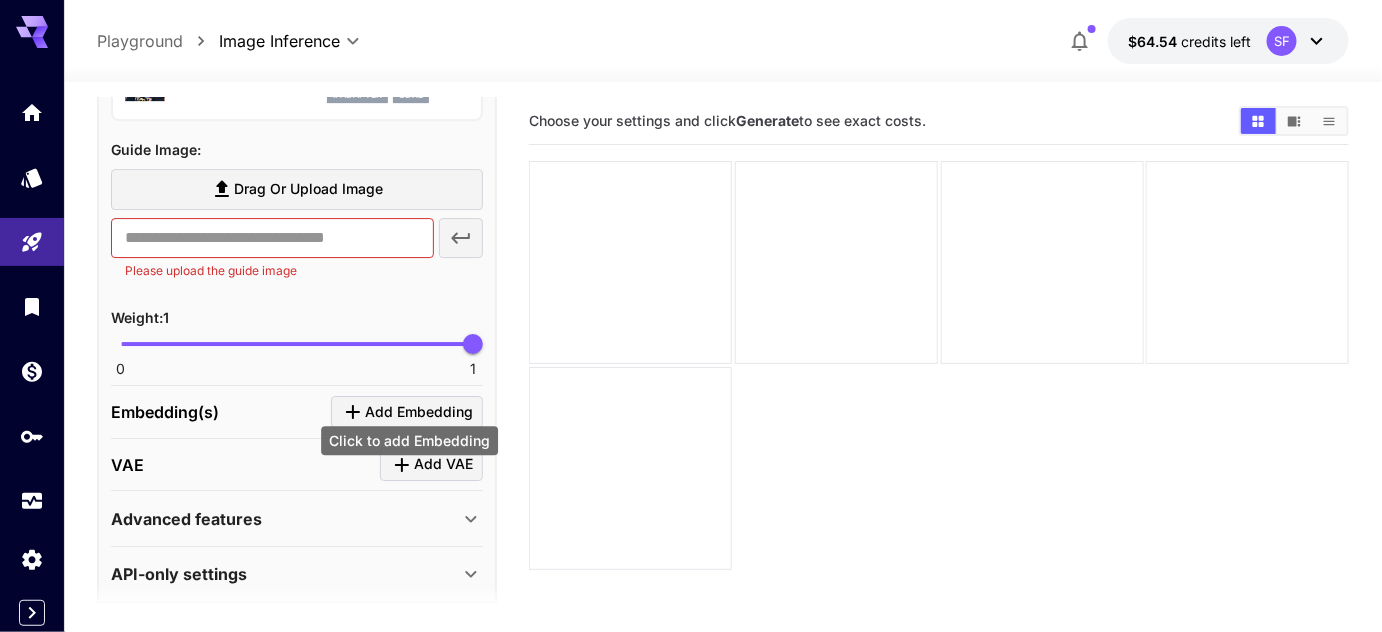 click on "Add Embedding" at bounding box center [419, 412] 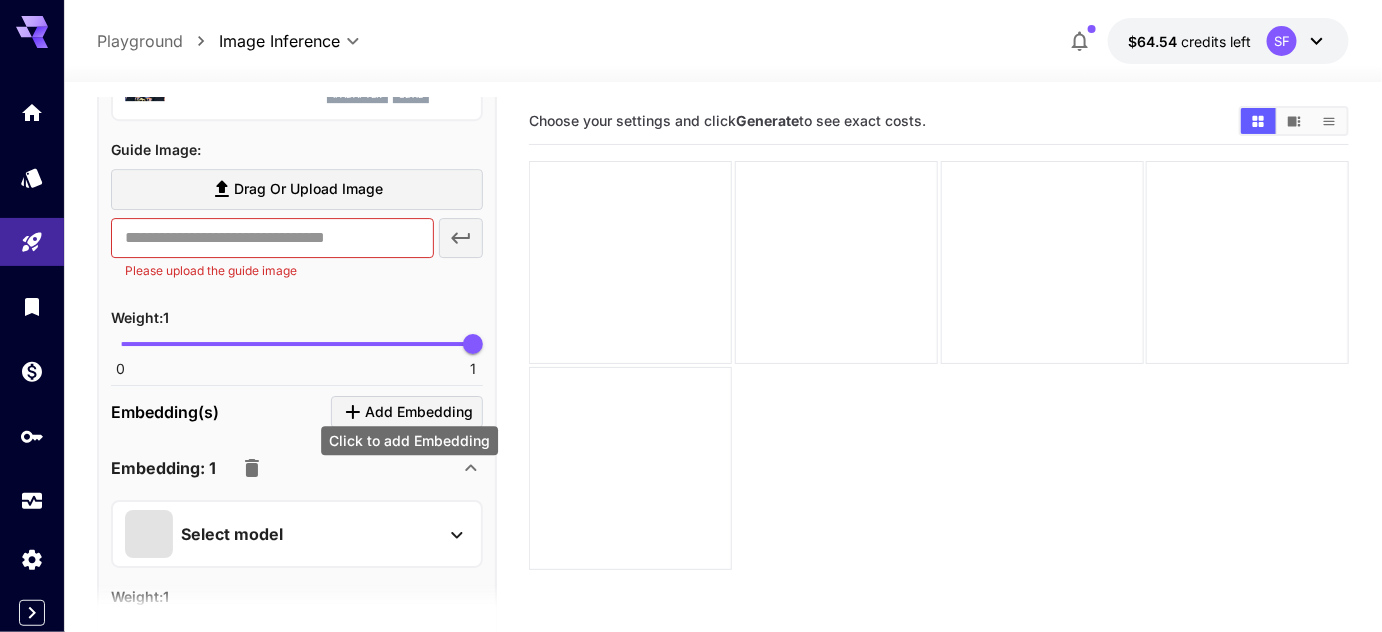 click on "Add Embedding" at bounding box center (419, 412) 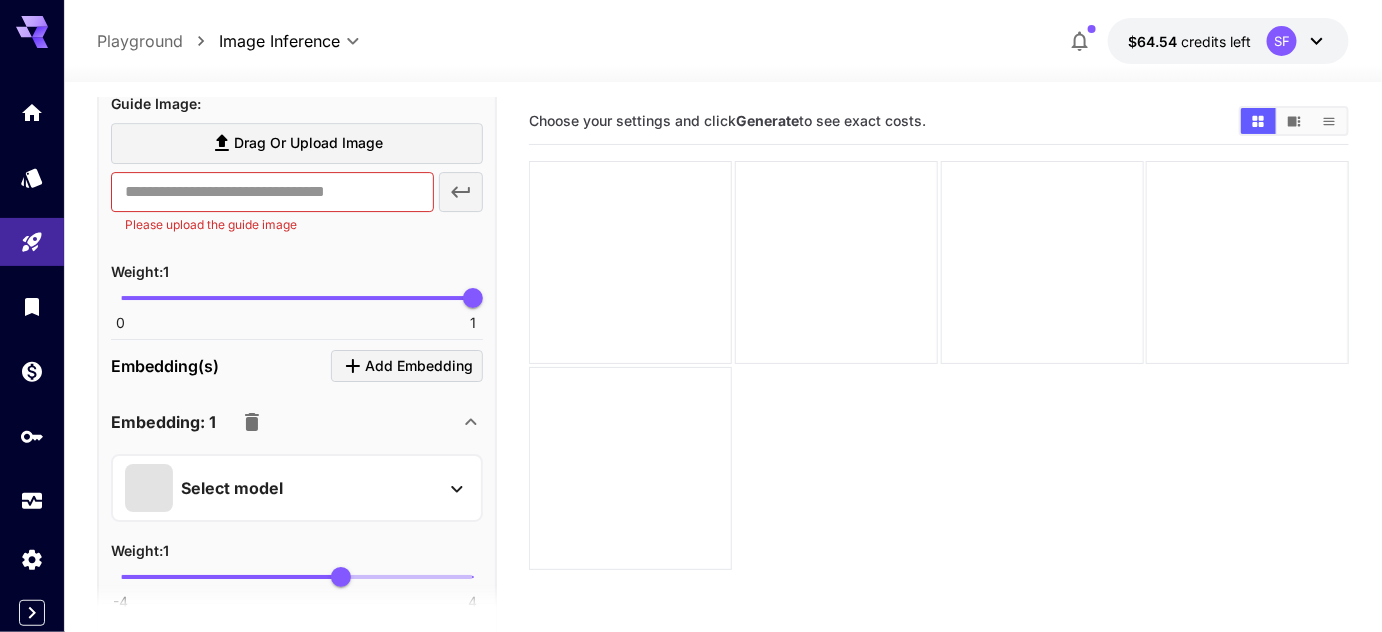 scroll, scrollTop: 2312, scrollLeft: 0, axis: vertical 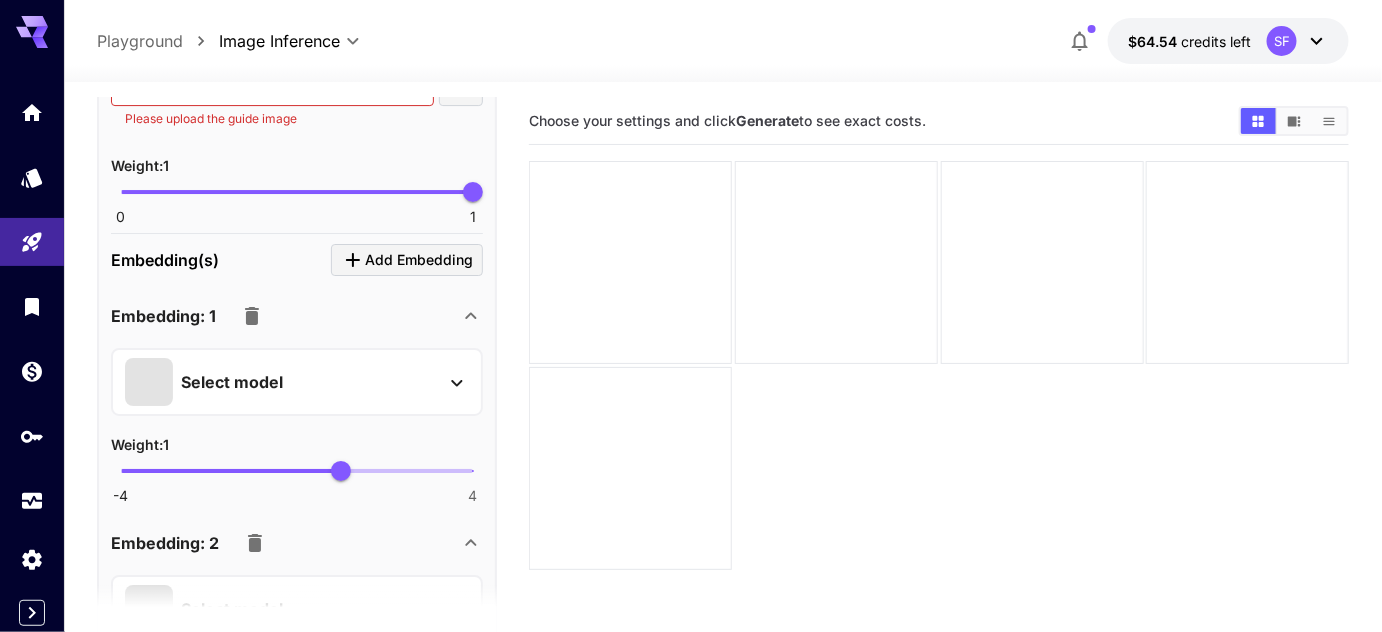 click on "Select model" at bounding box center (232, 382) 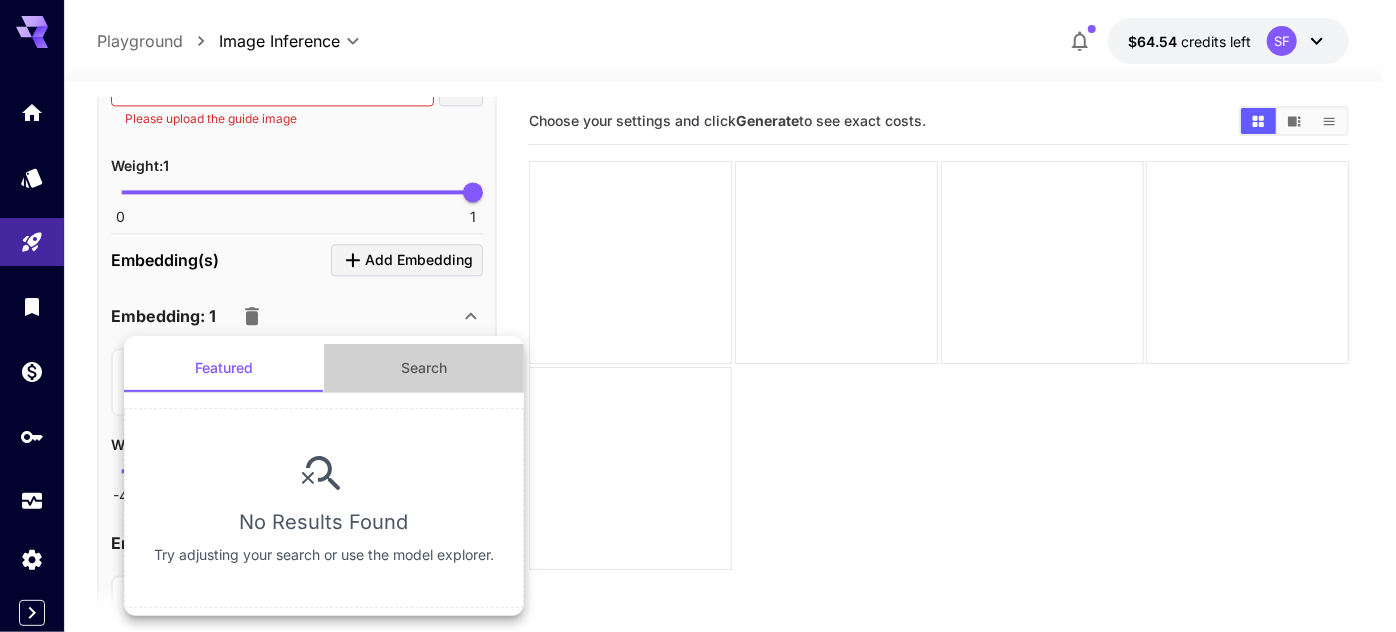 click on "Search" at bounding box center [424, 368] 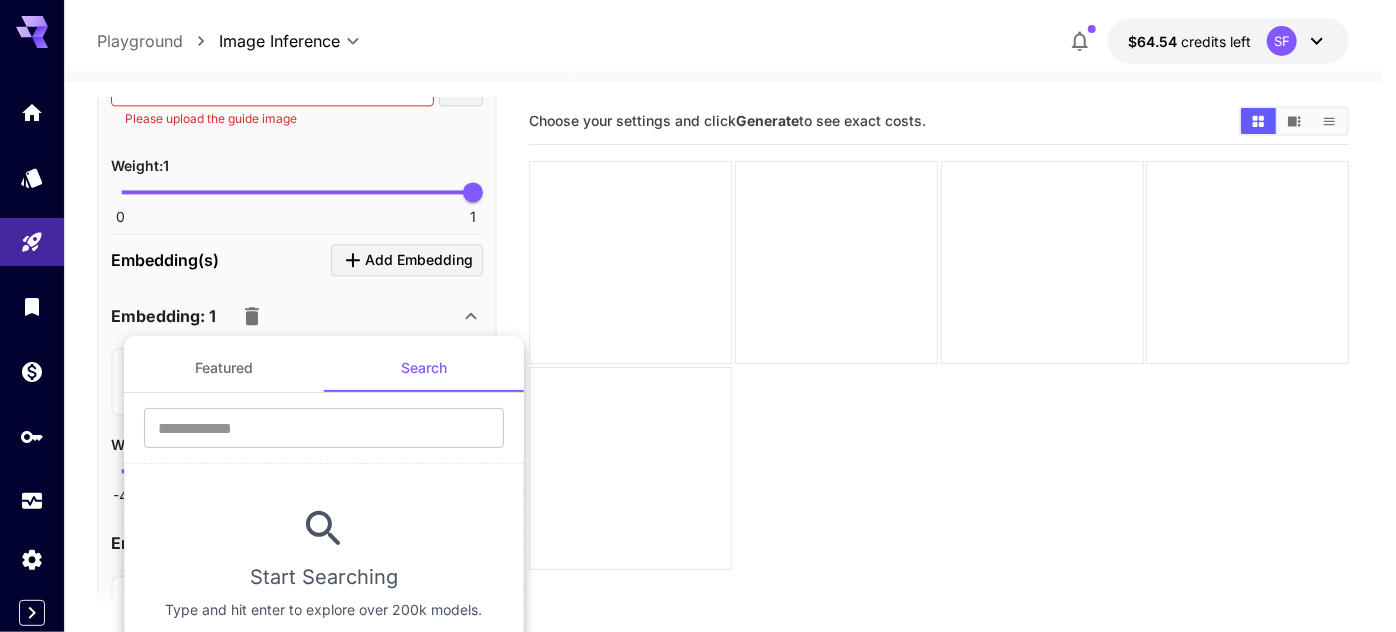 click at bounding box center [698, 316] 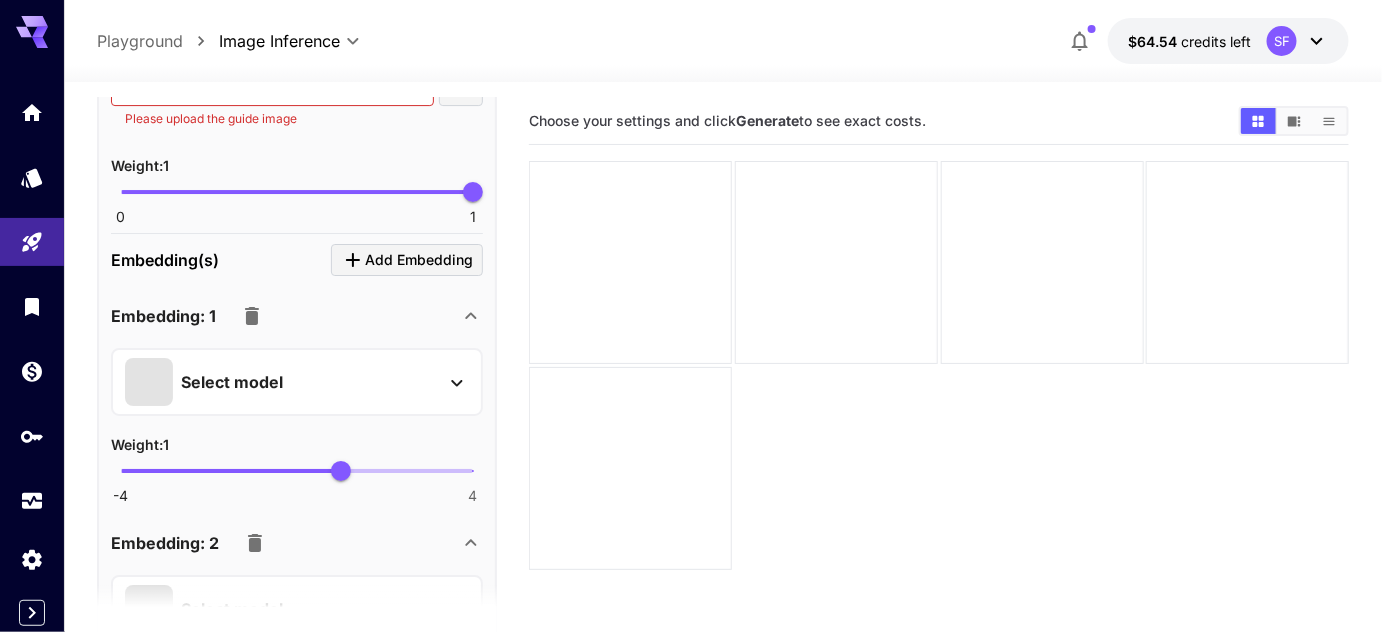 scroll, scrollTop: 2611, scrollLeft: 0, axis: vertical 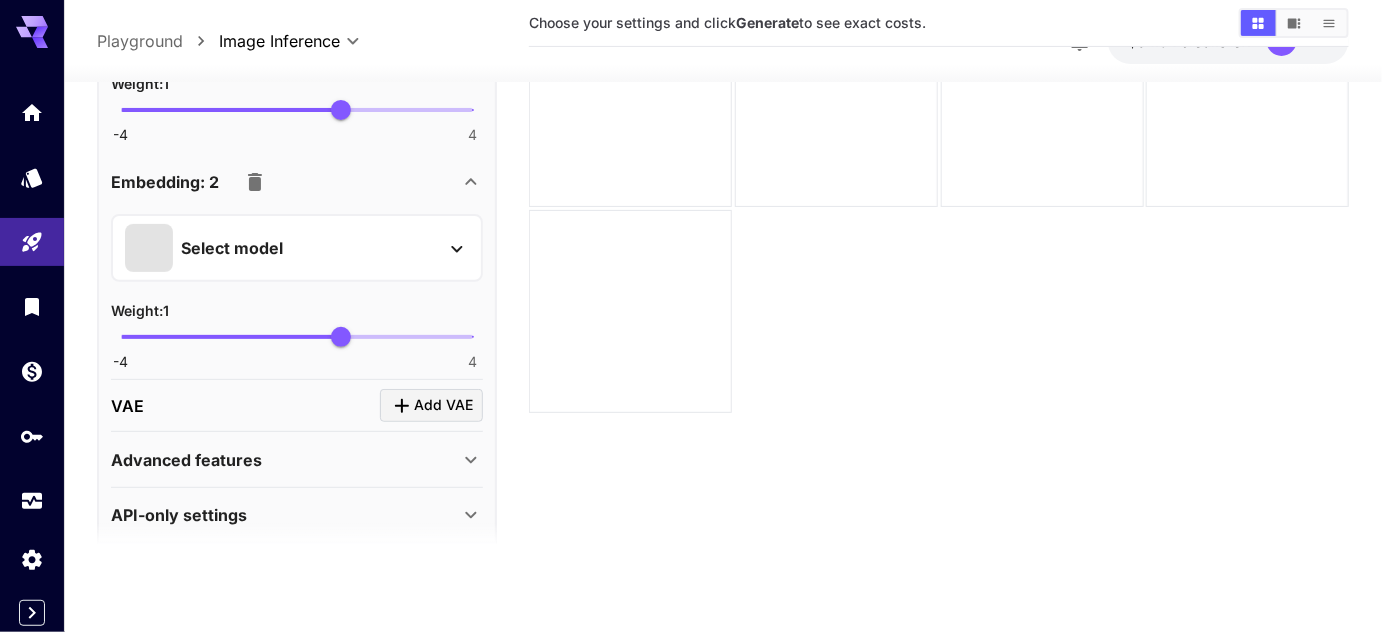click on "Add VAE" at bounding box center (443, 405) 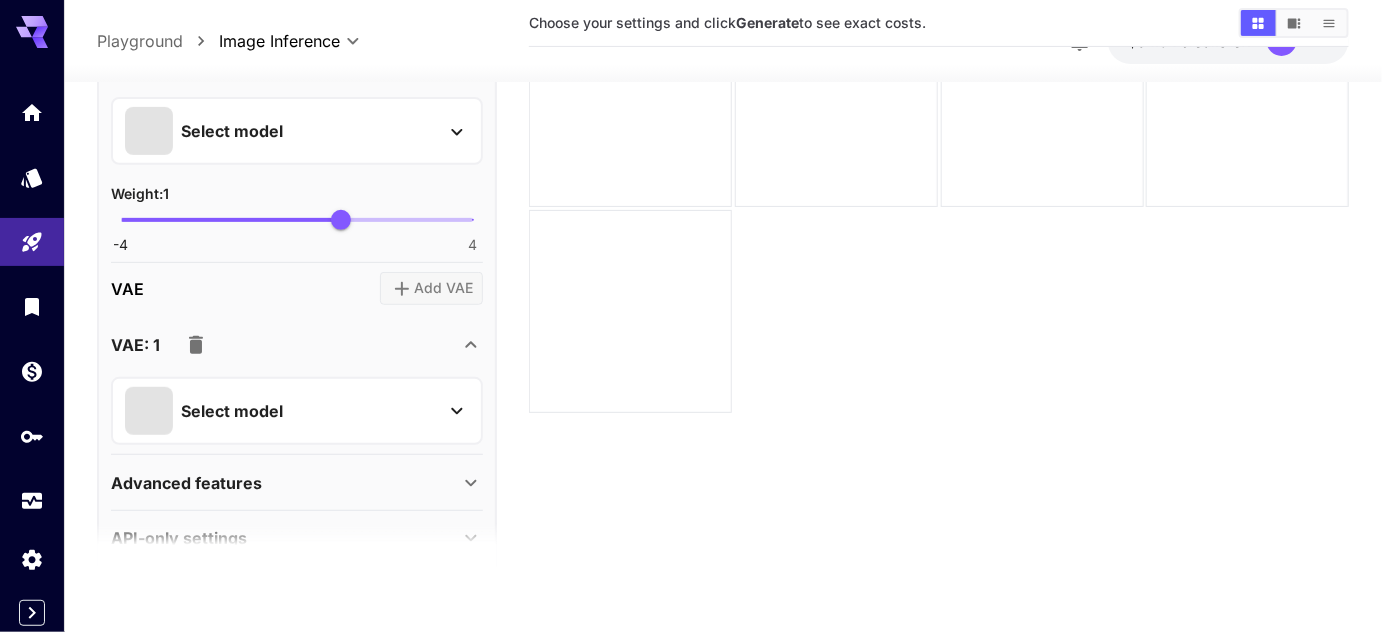 scroll, scrollTop: 2750, scrollLeft: 0, axis: vertical 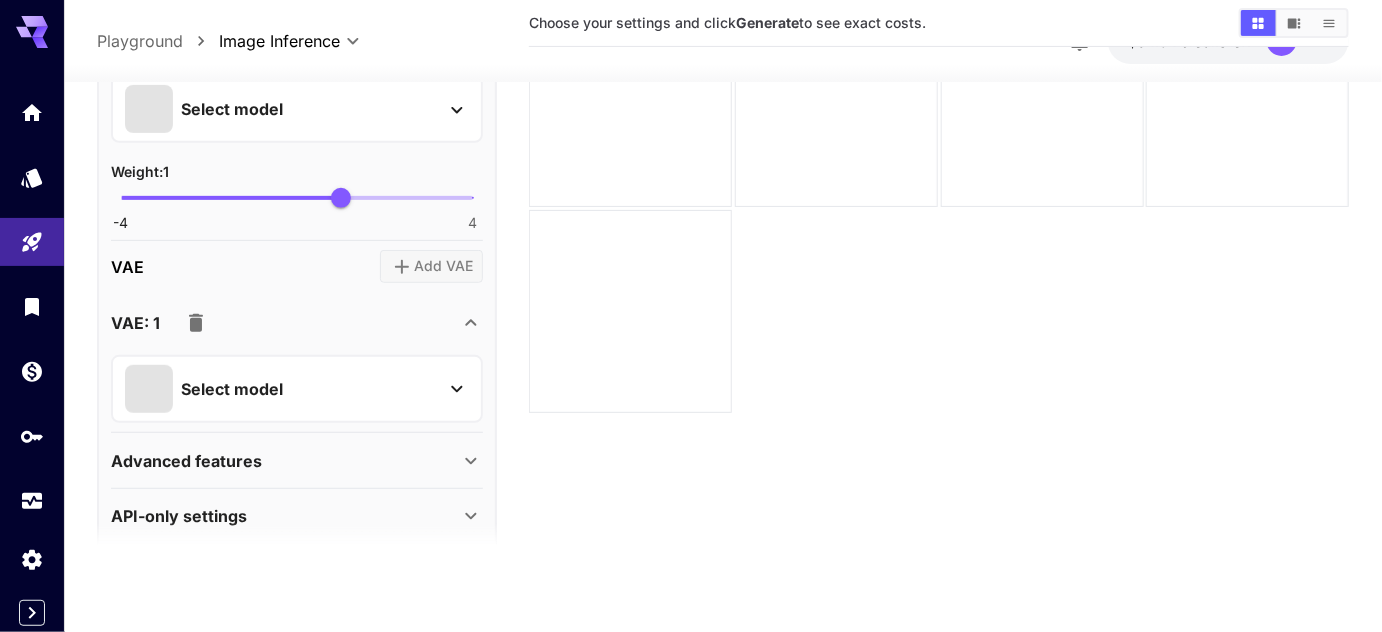 click on "Select model" at bounding box center (281, 389) 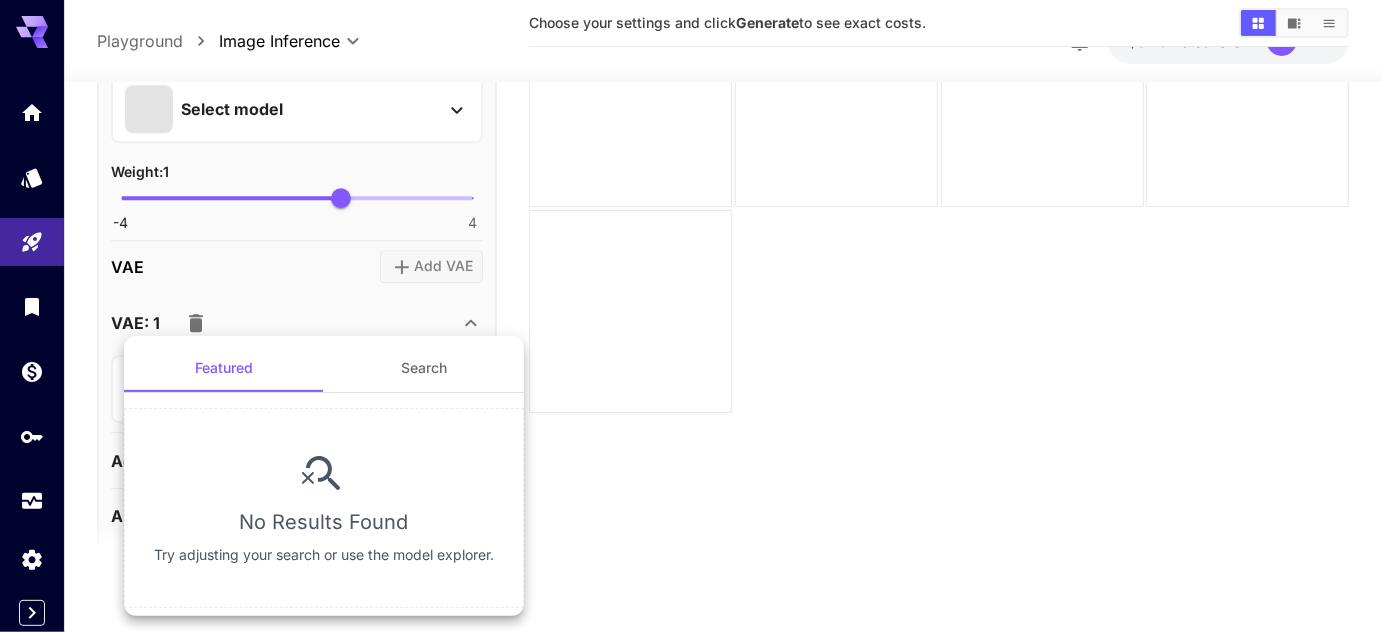 click at bounding box center (698, 316) 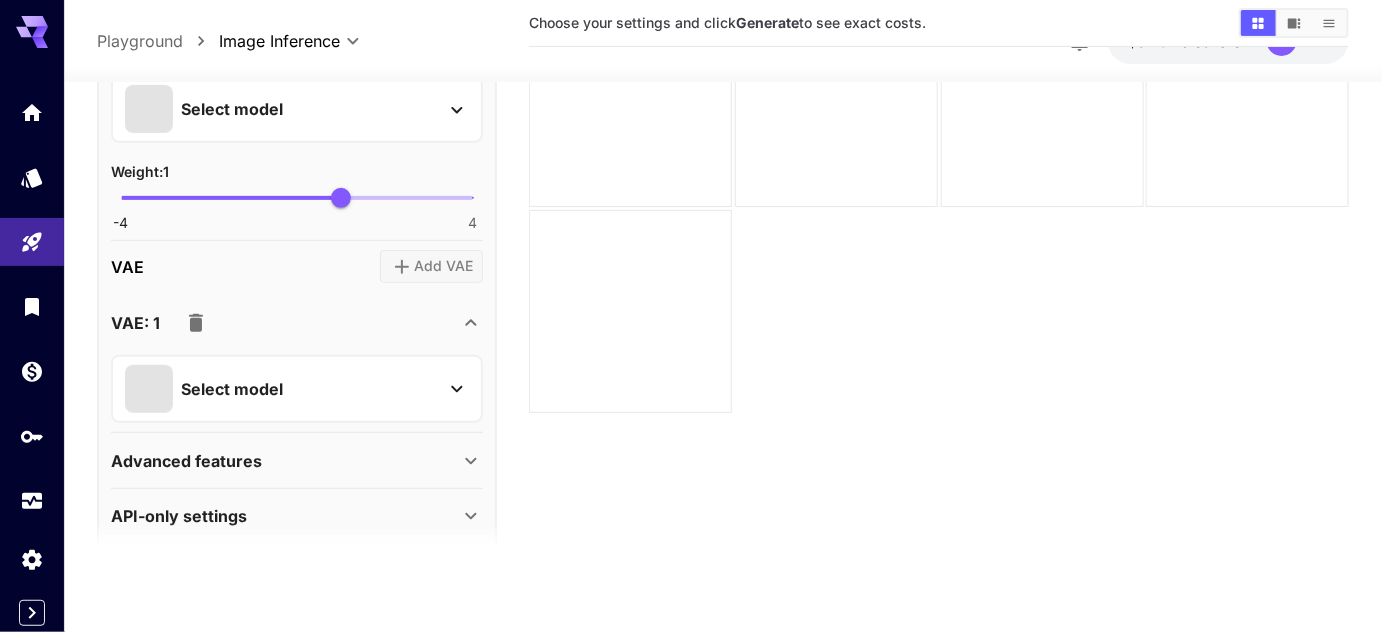 click on "Advanced features" at bounding box center (285, 460) 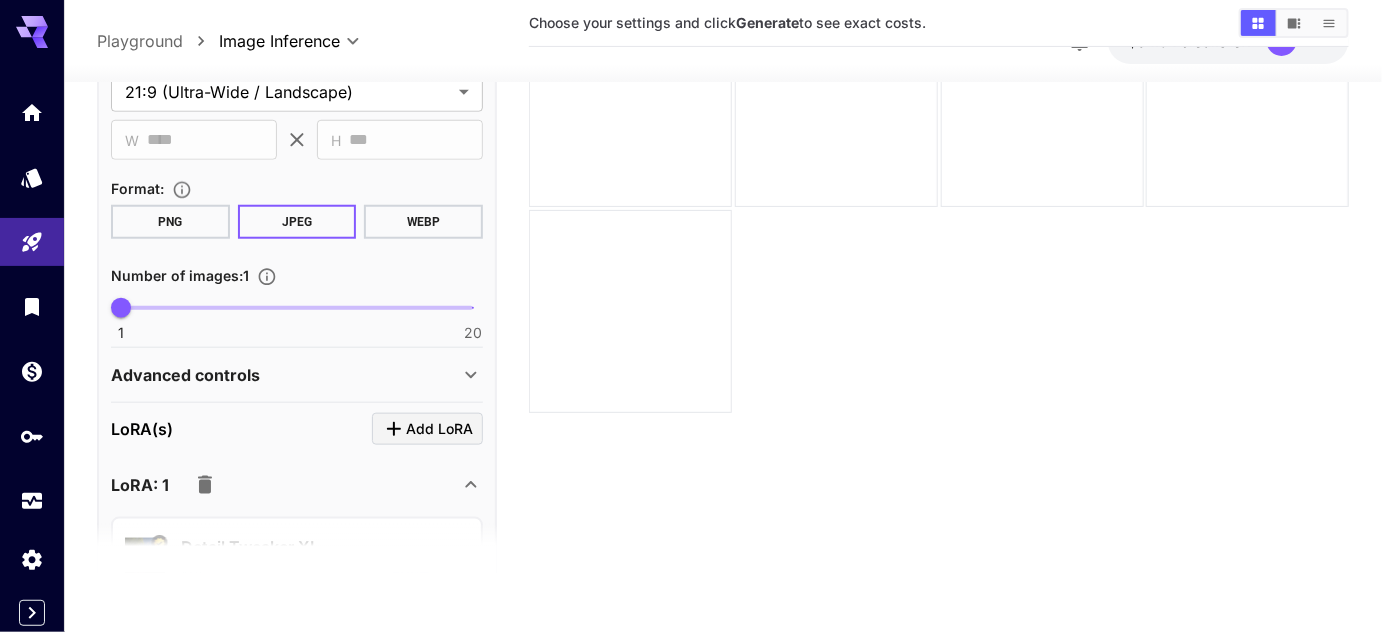 scroll, scrollTop: 0, scrollLeft: 0, axis: both 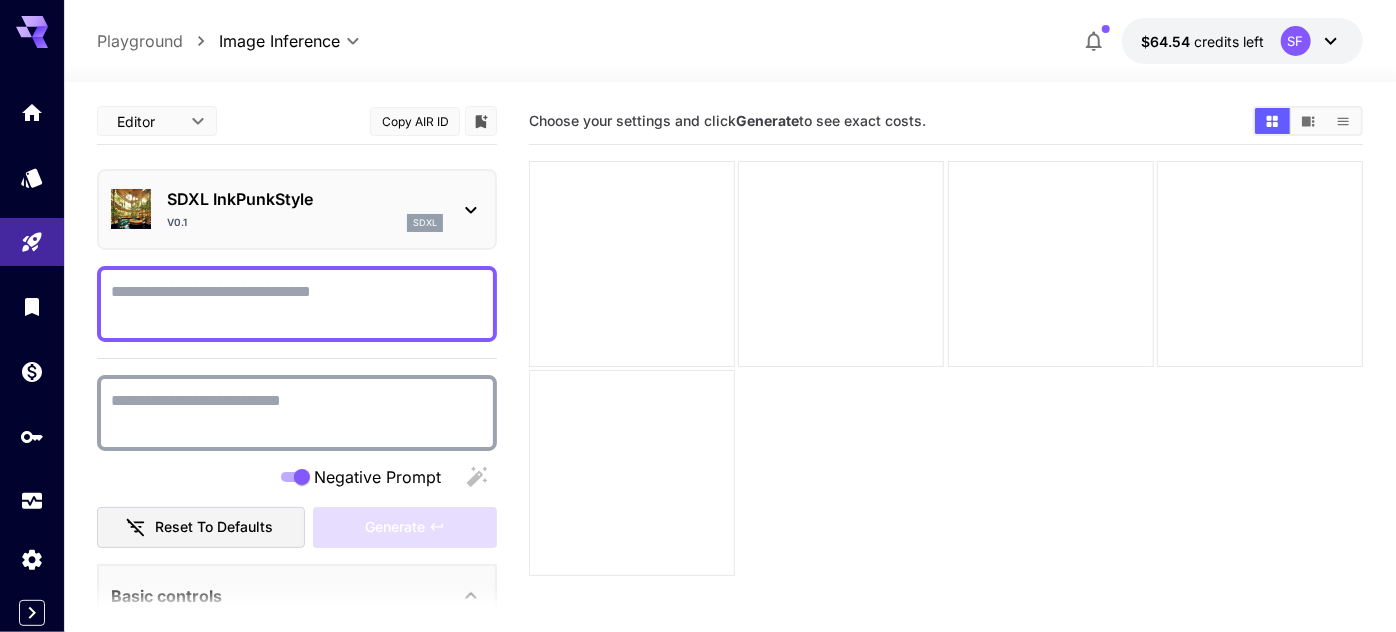 click on "**********" at bounding box center [698, 395] 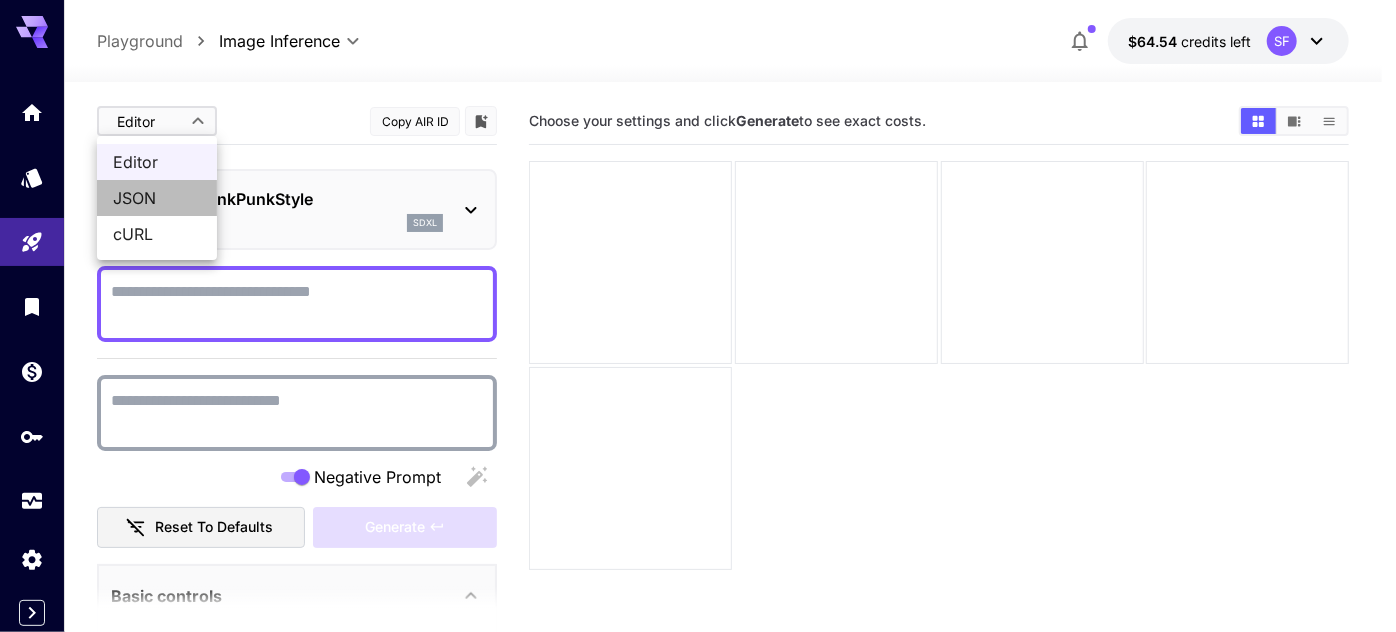 click on "JSON" at bounding box center (157, 198) 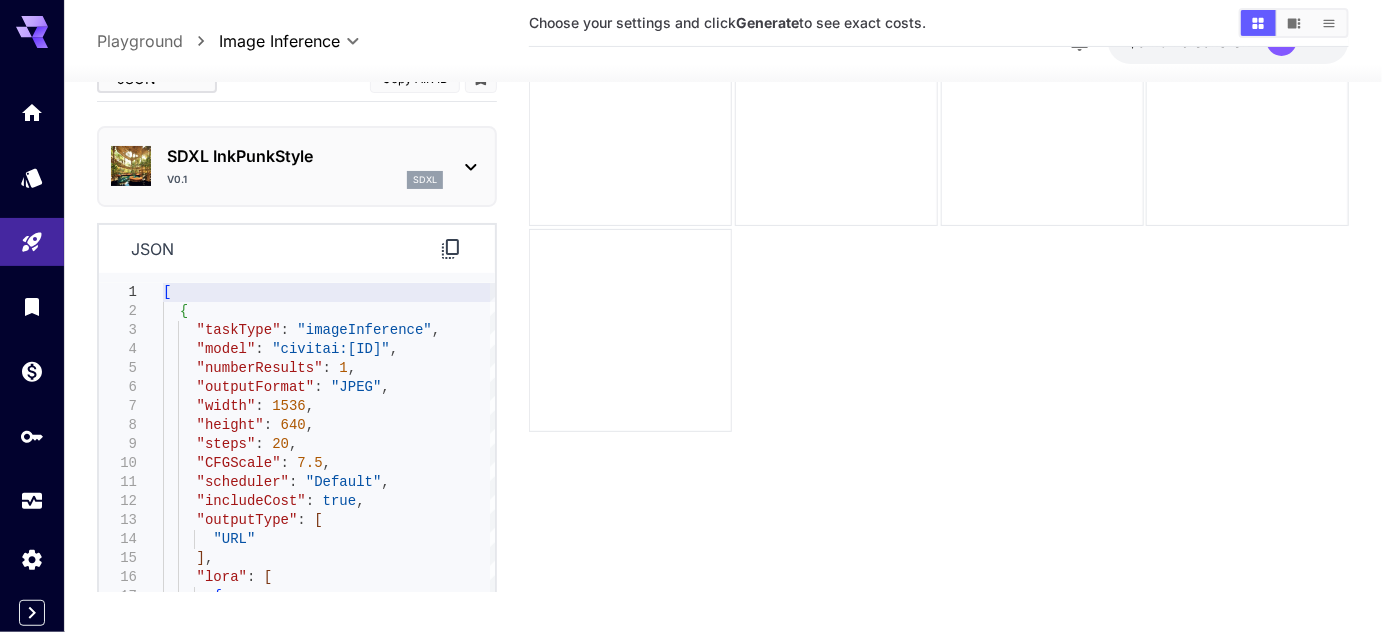scroll, scrollTop: 157, scrollLeft: 0, axis: vertical 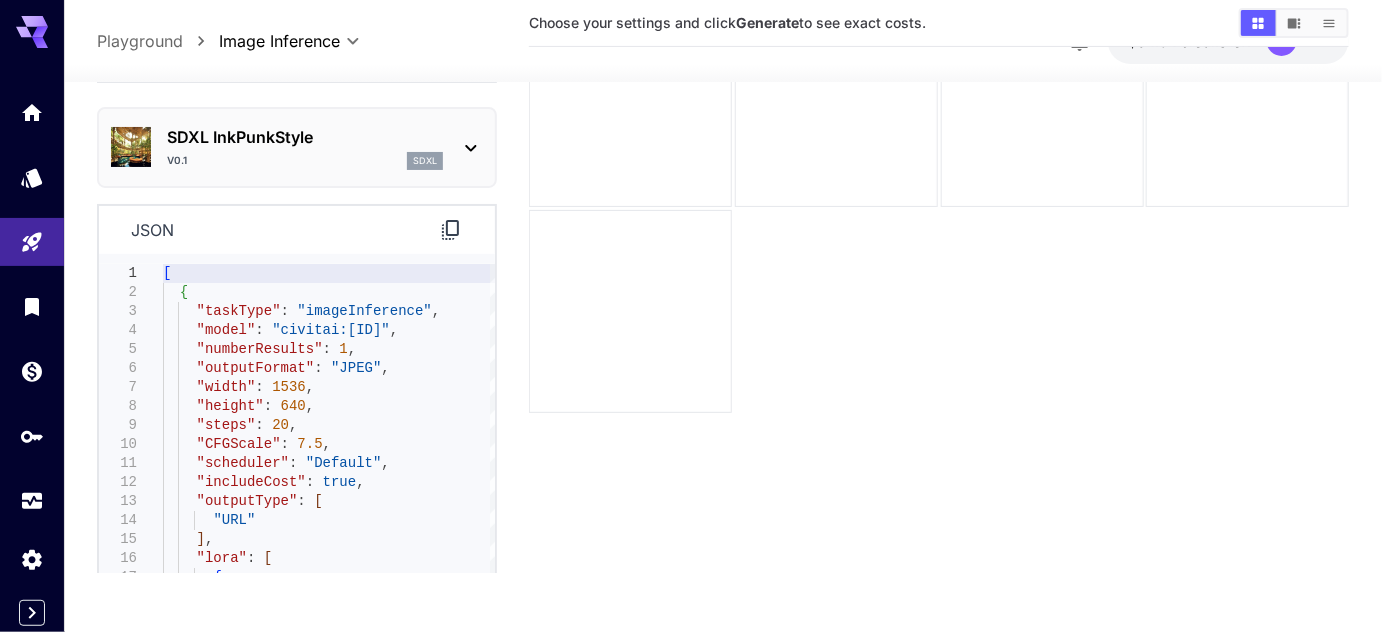 click 